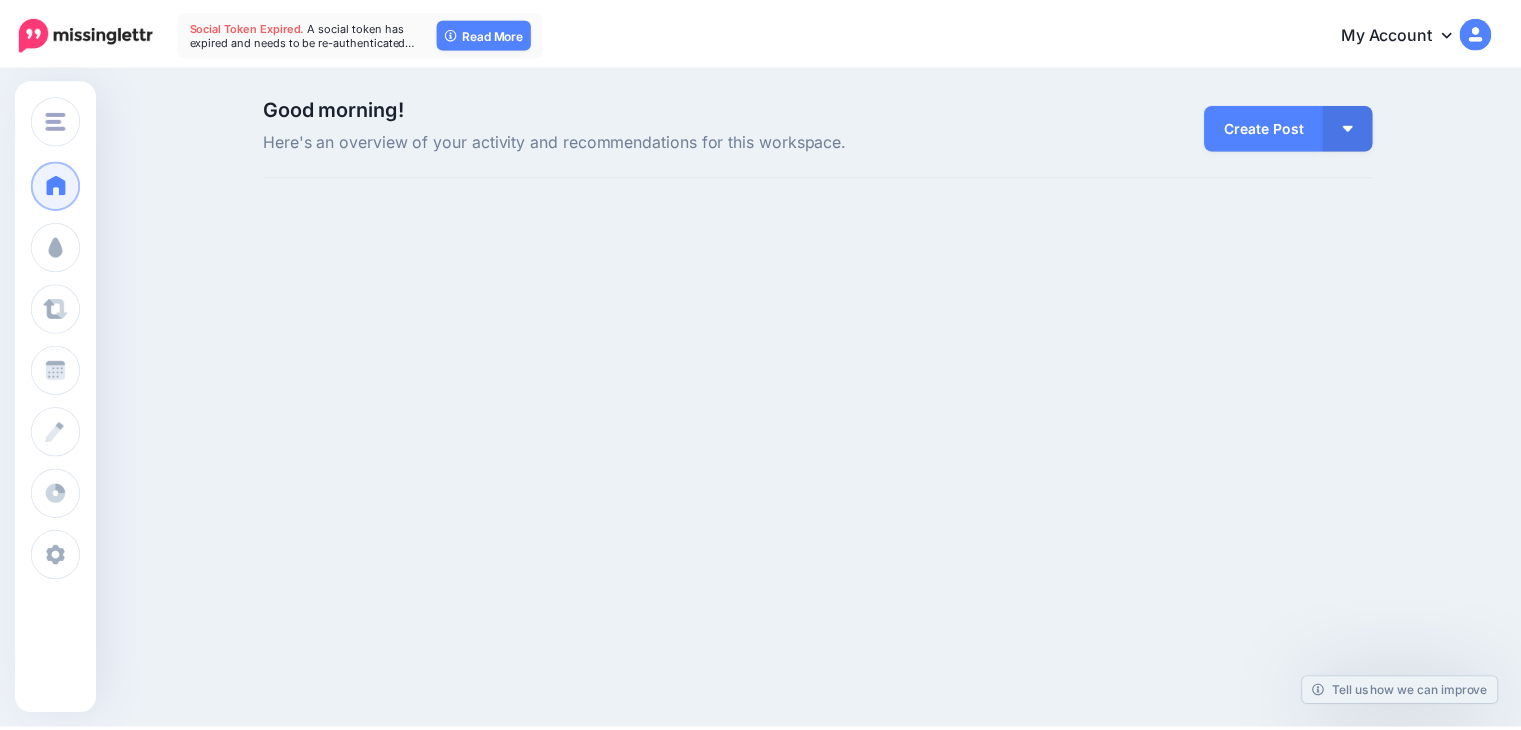 scroll, scrollTop: 0, scrollLeft: 0, axis: both 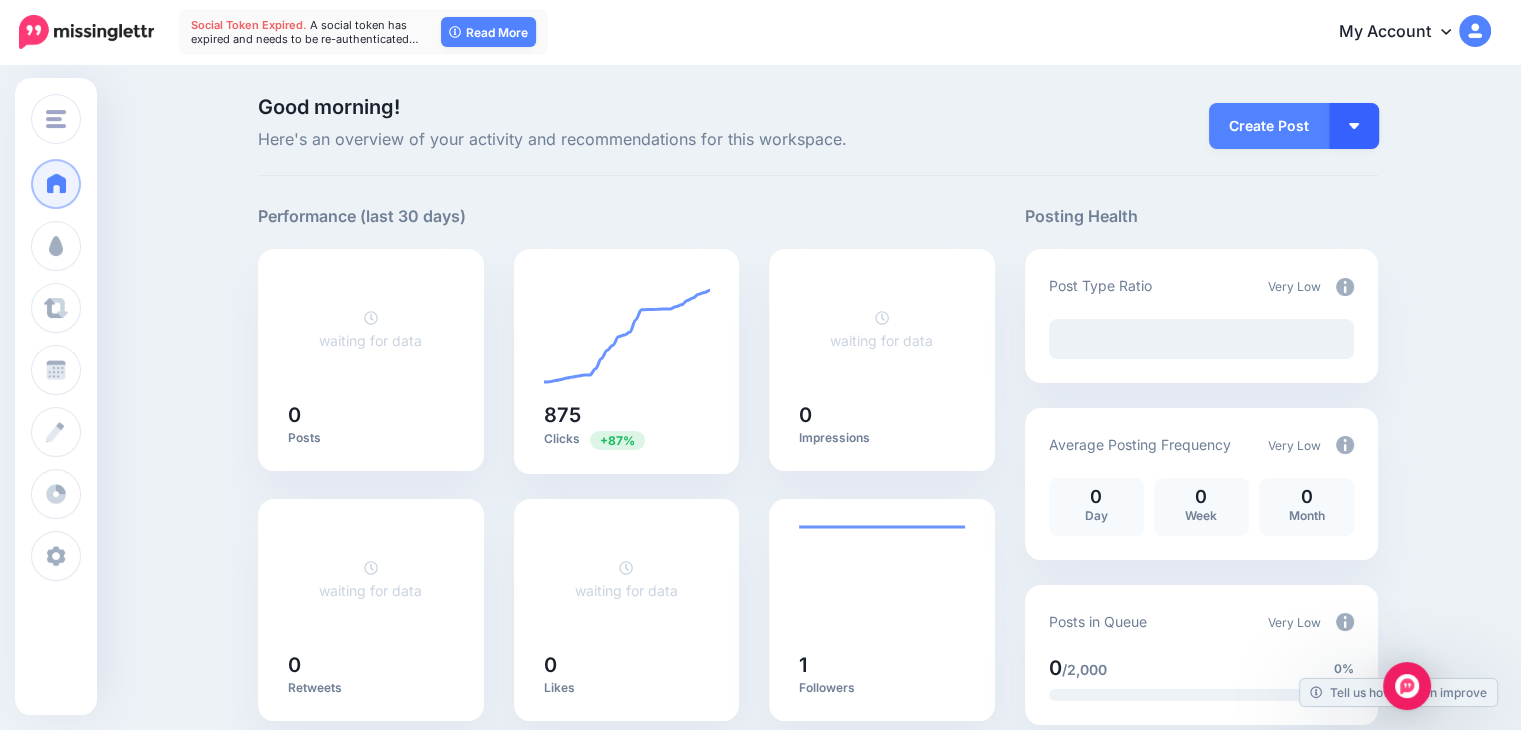 click at bounding box center (1354, 126) 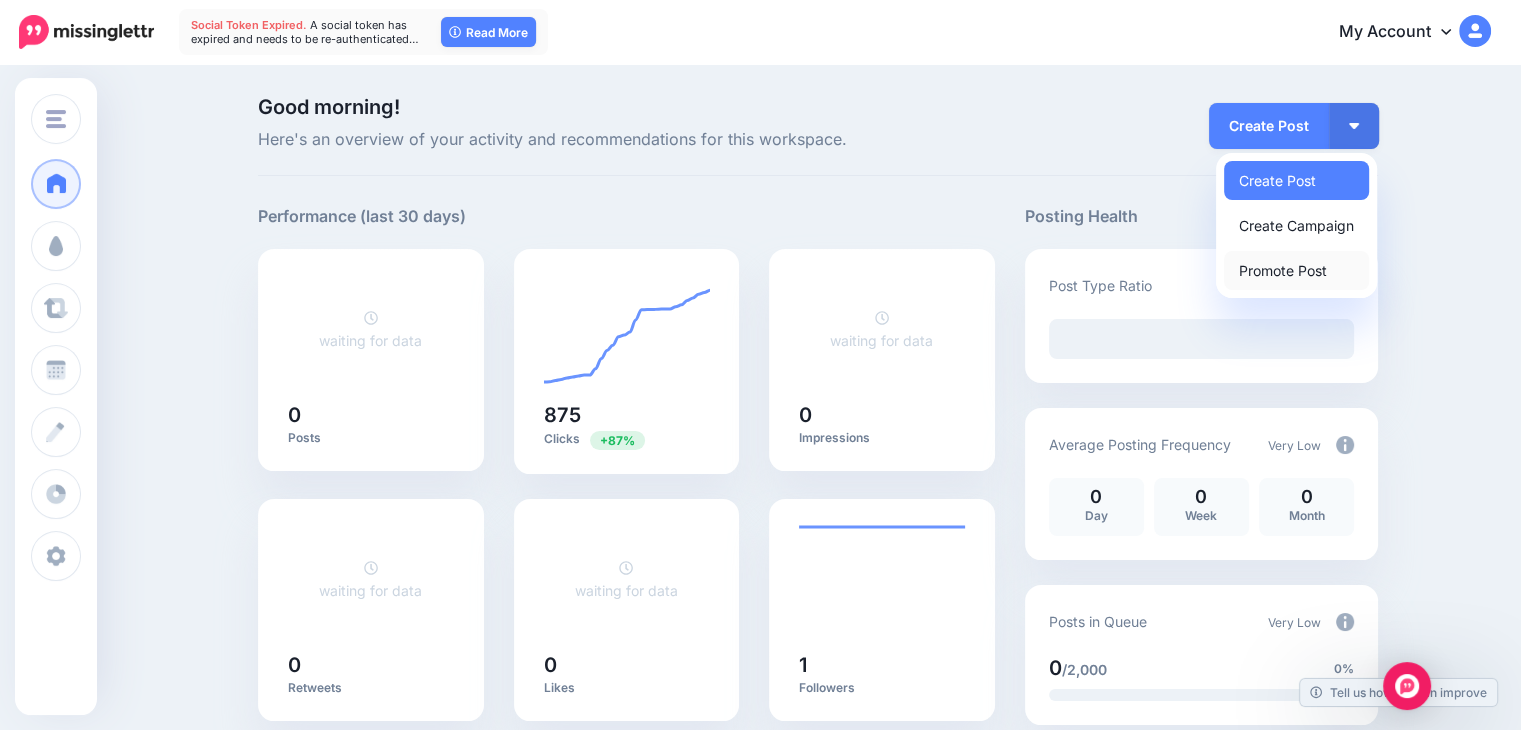 click on "Promote Post" at bounding box center [1296, 270] 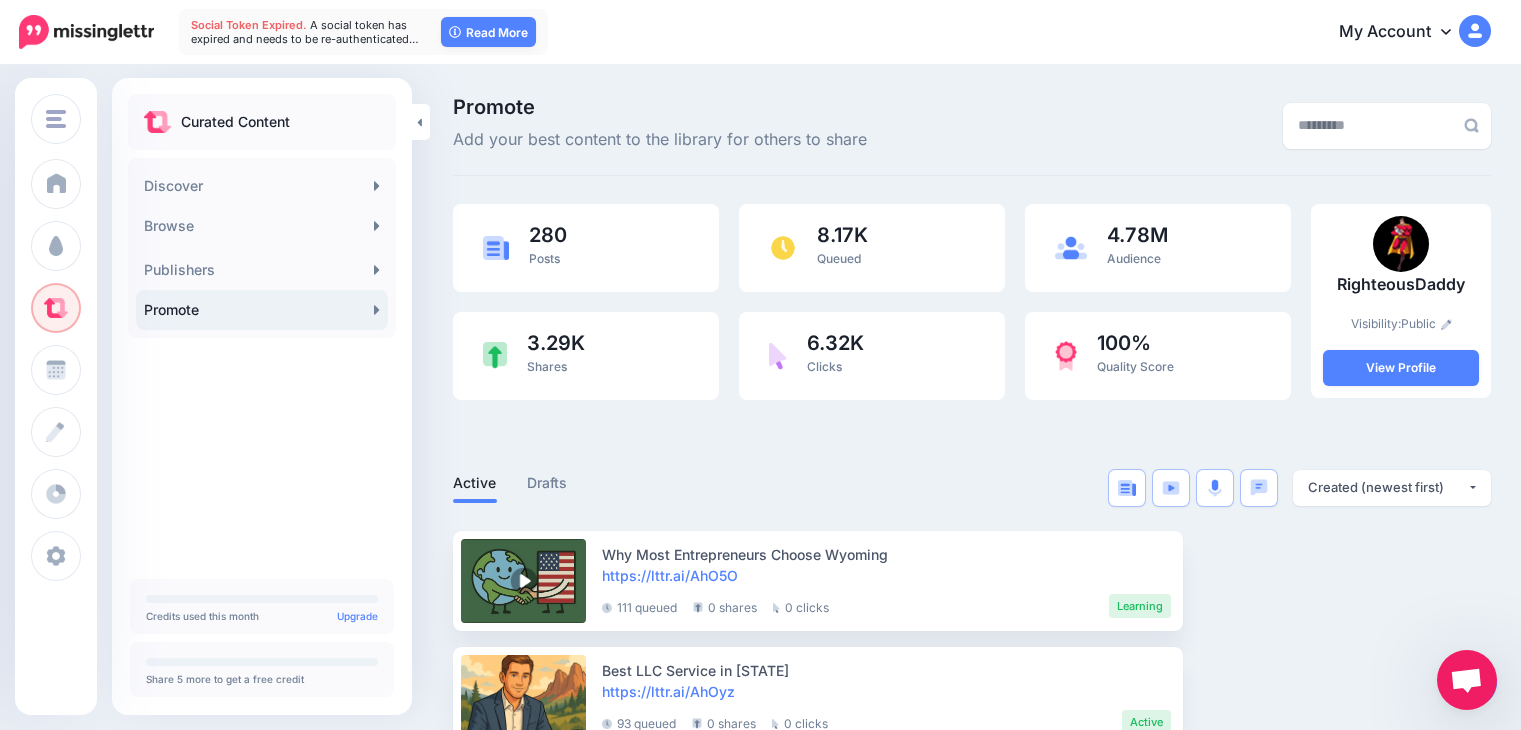 scroll, scrollTop: 0, scrollLeft: 0, axis: both 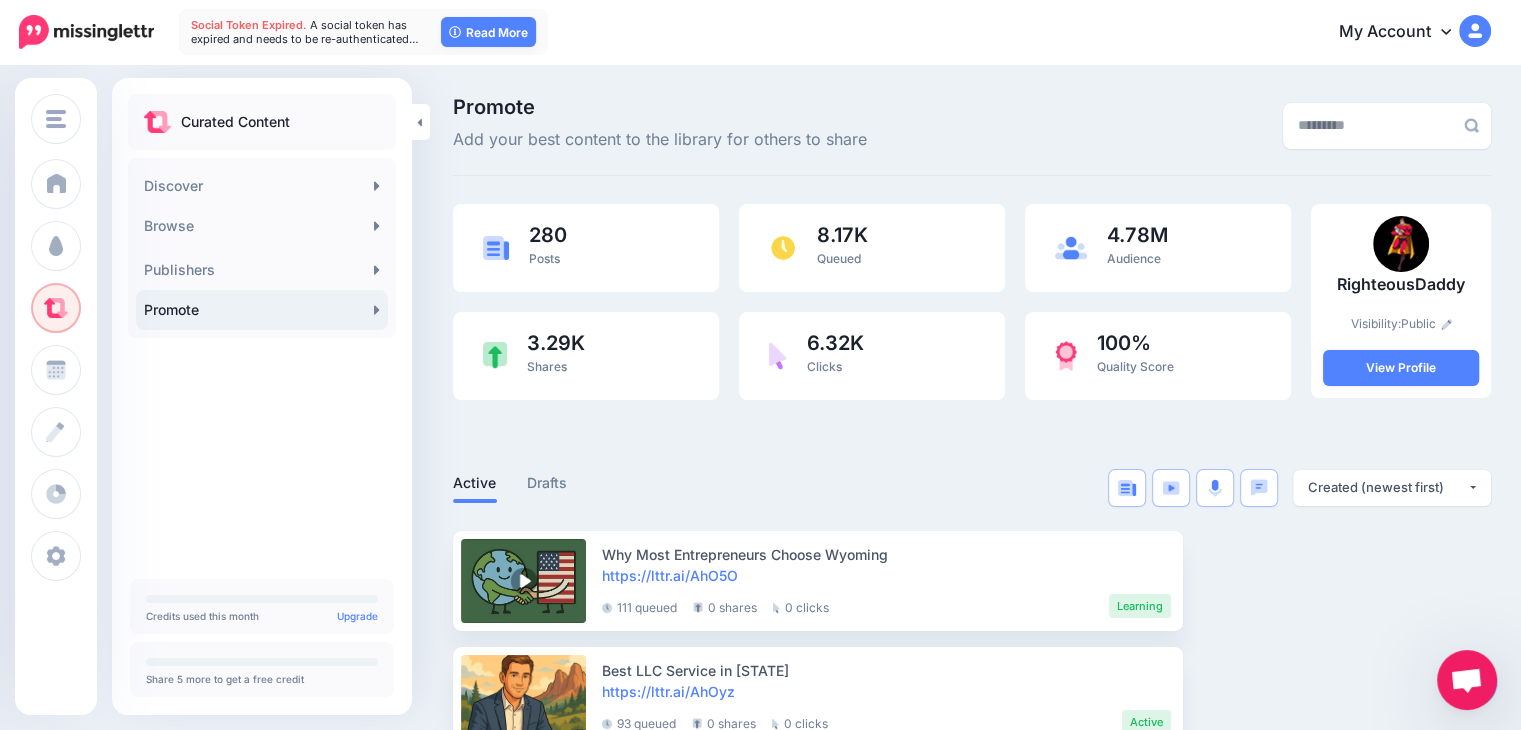click at bounding box center (1467, 680) 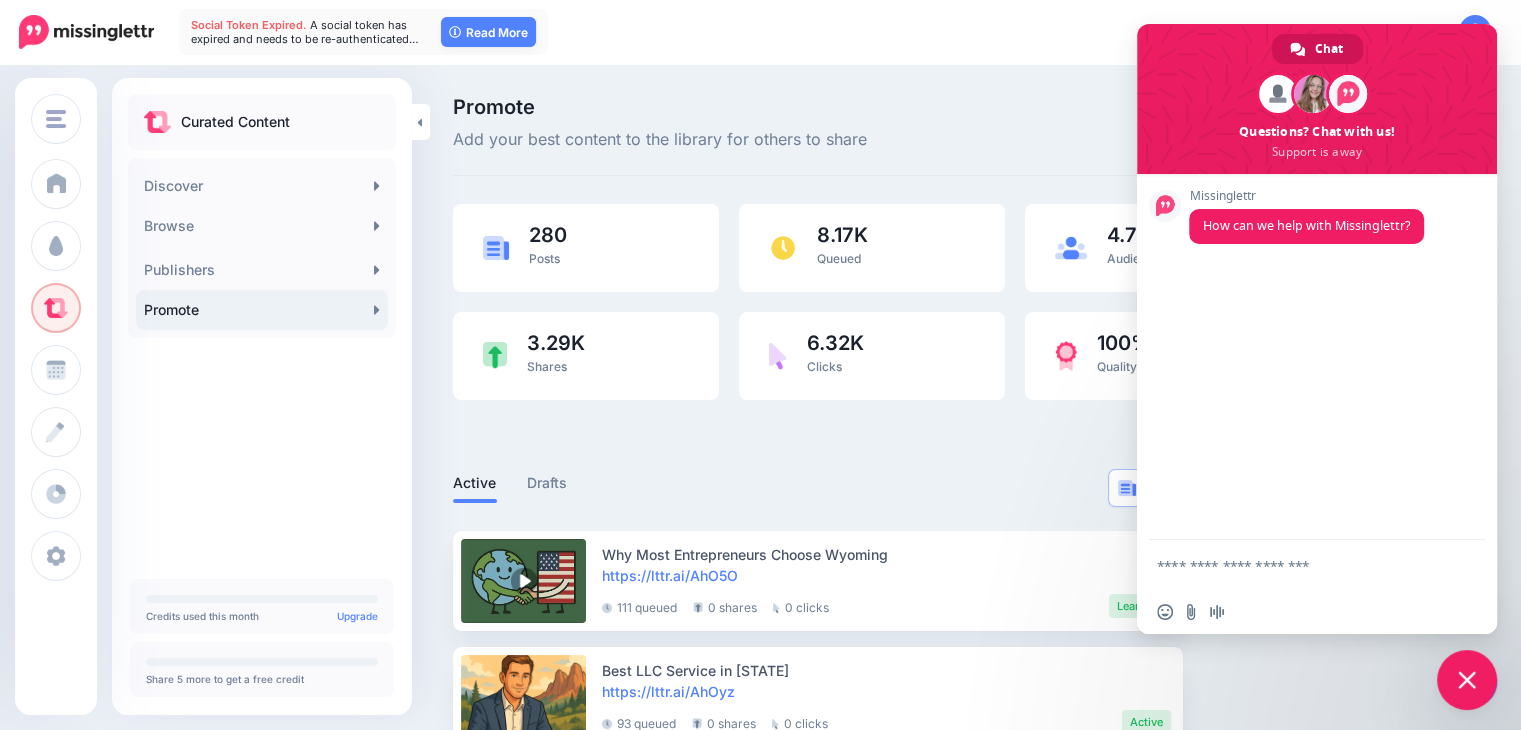 click at bounding box center [1467, 680] 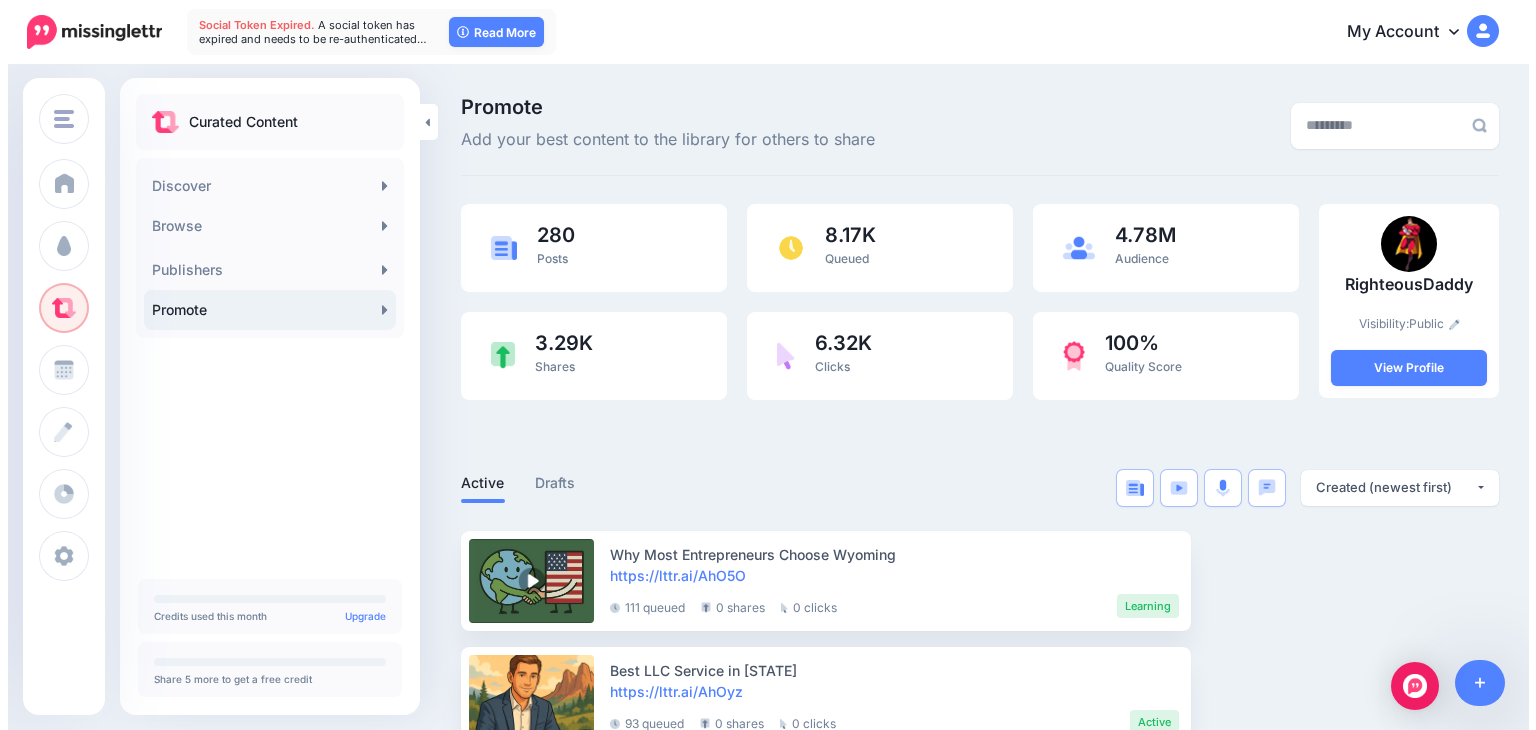 scroll, scrollTop: 0, scrollLeft: 0, axis: both 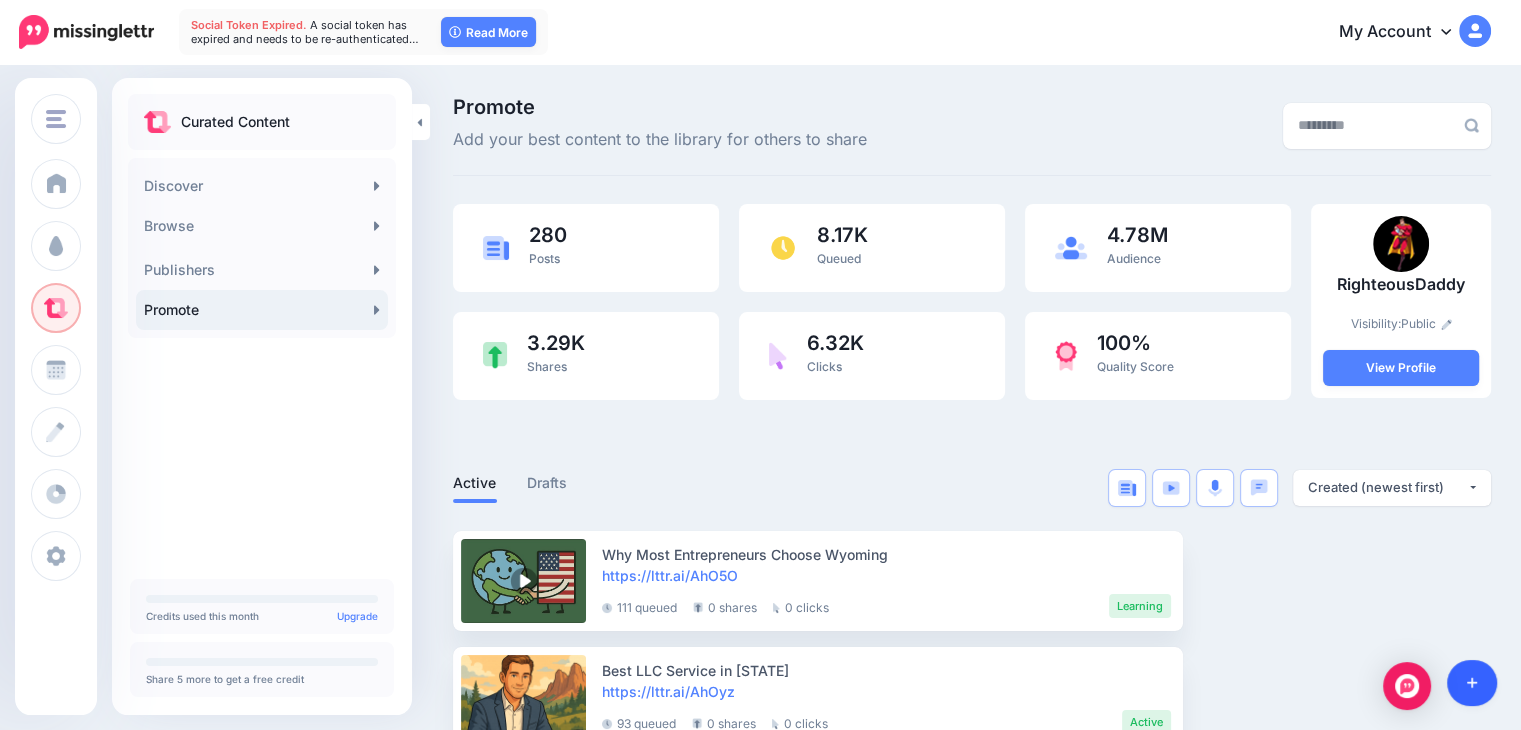 click 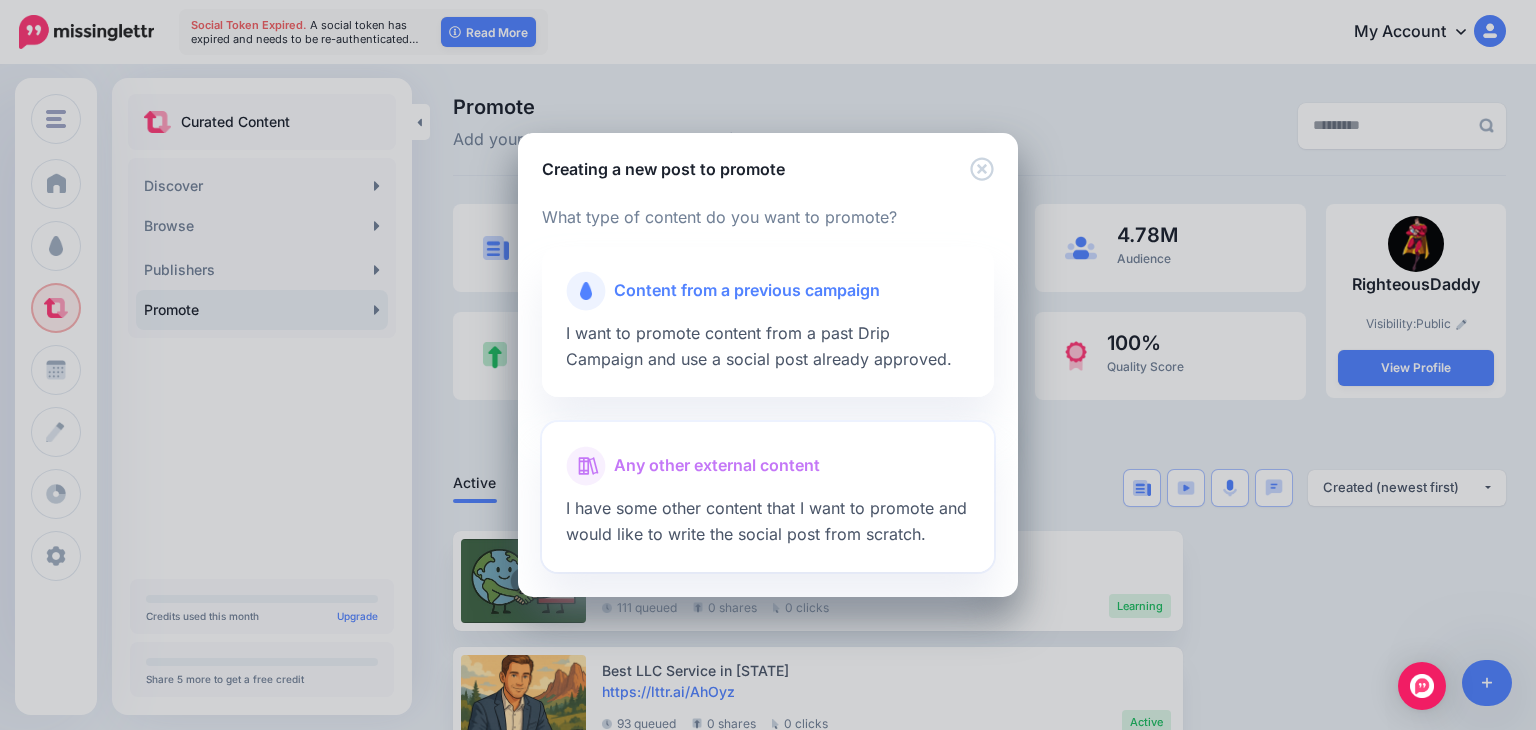 click on "Any other external content" at bounding box center (768, 466) 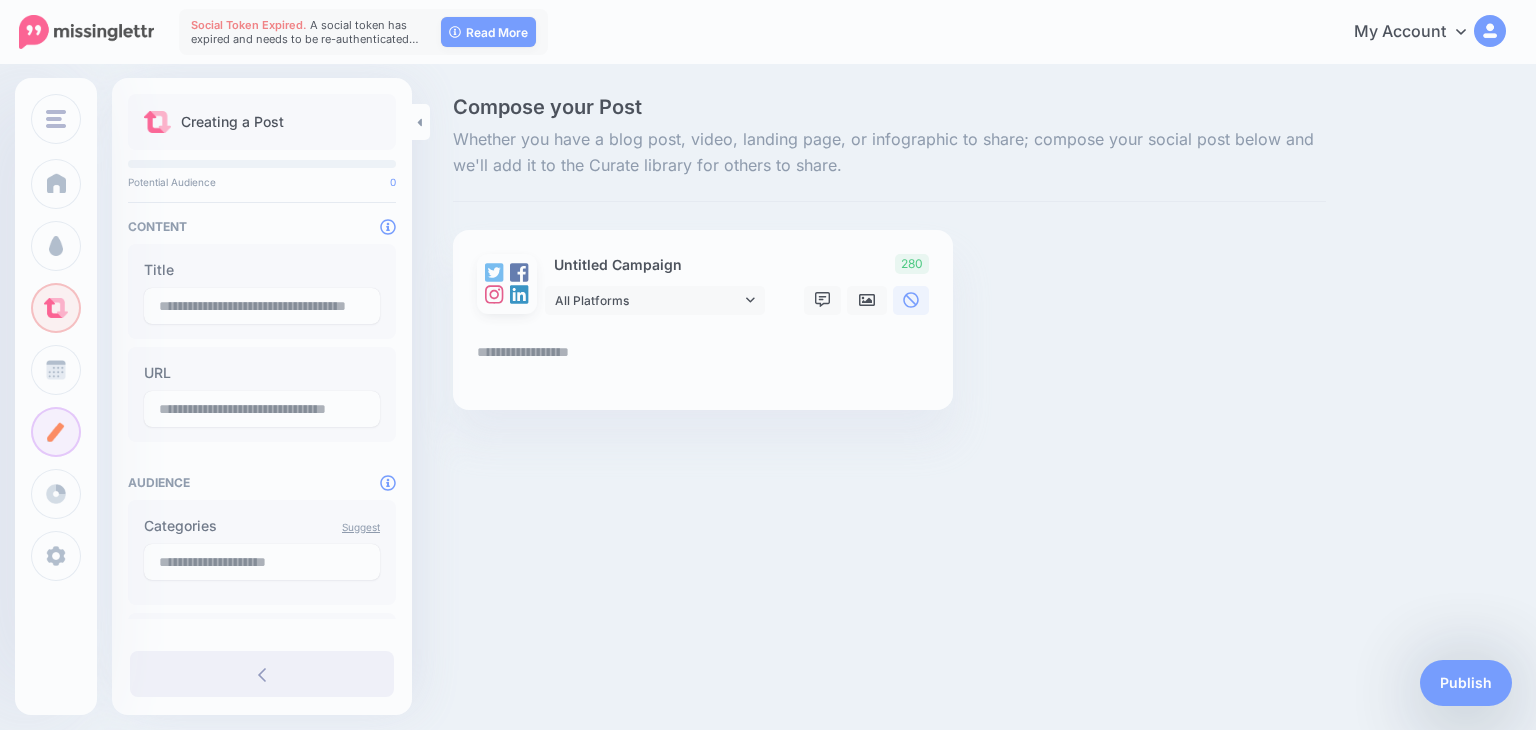 scroll, scrollTop: 0, scrollLeft: 0, axis: both 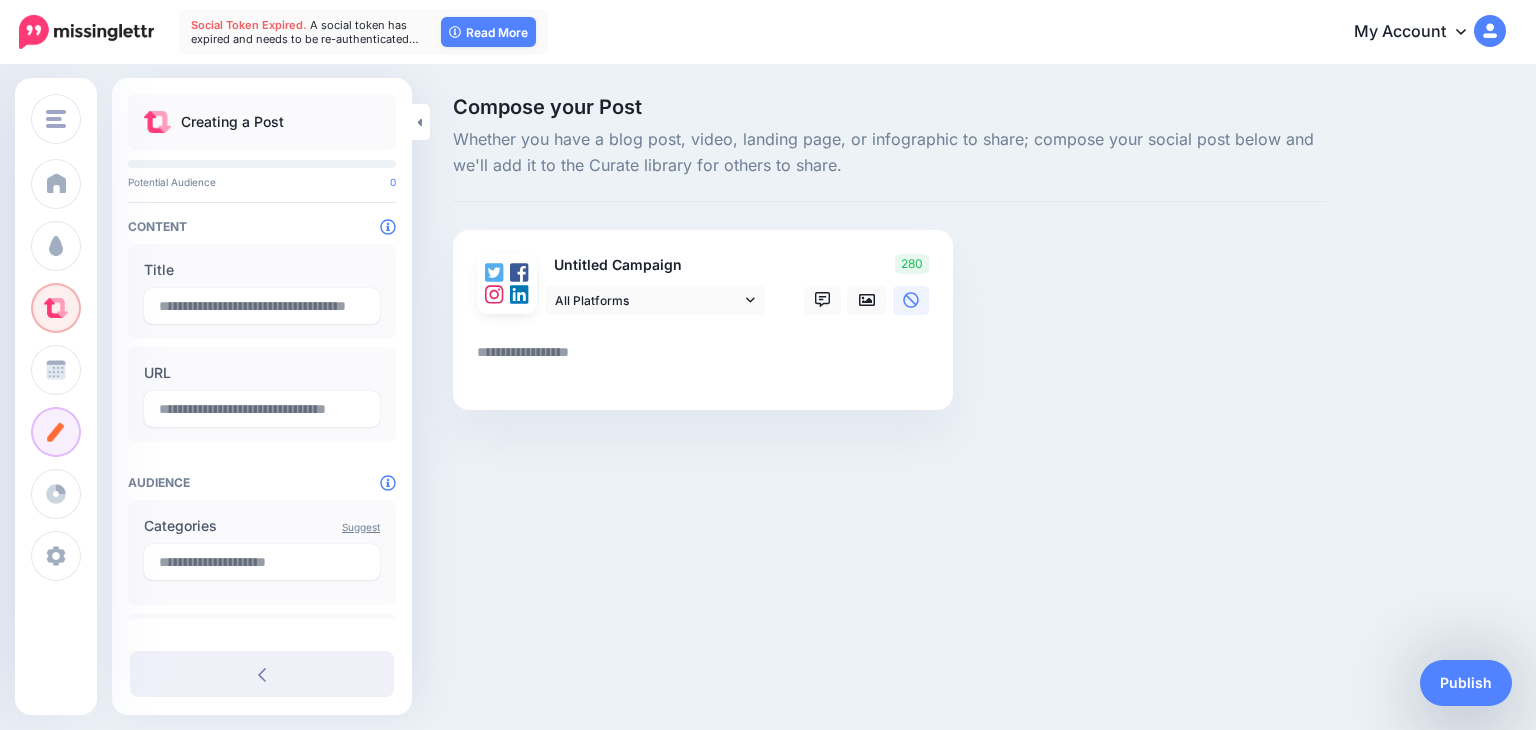 click at bounding box center [707, 359] 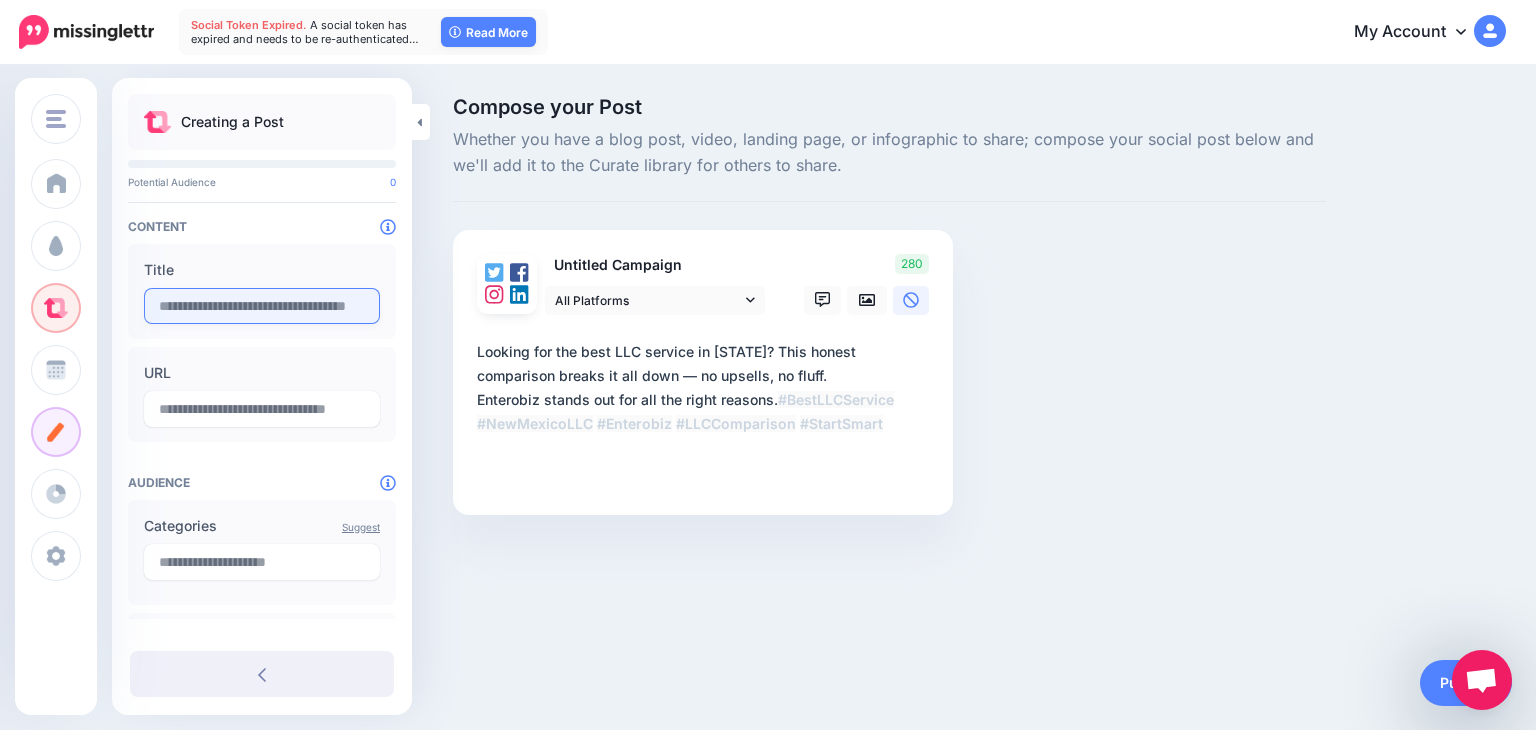 type on "**********" 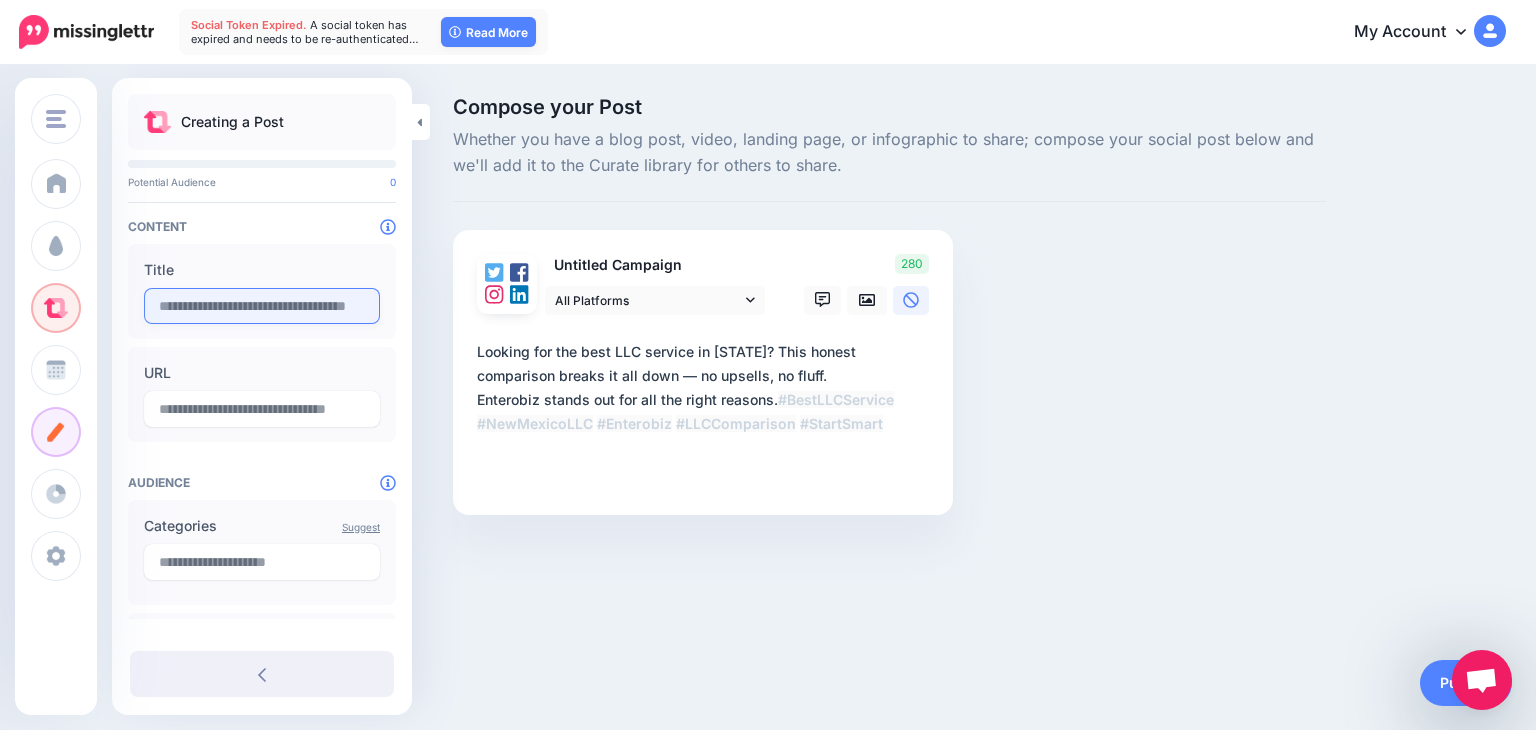 click at bounding box center [262, 306] 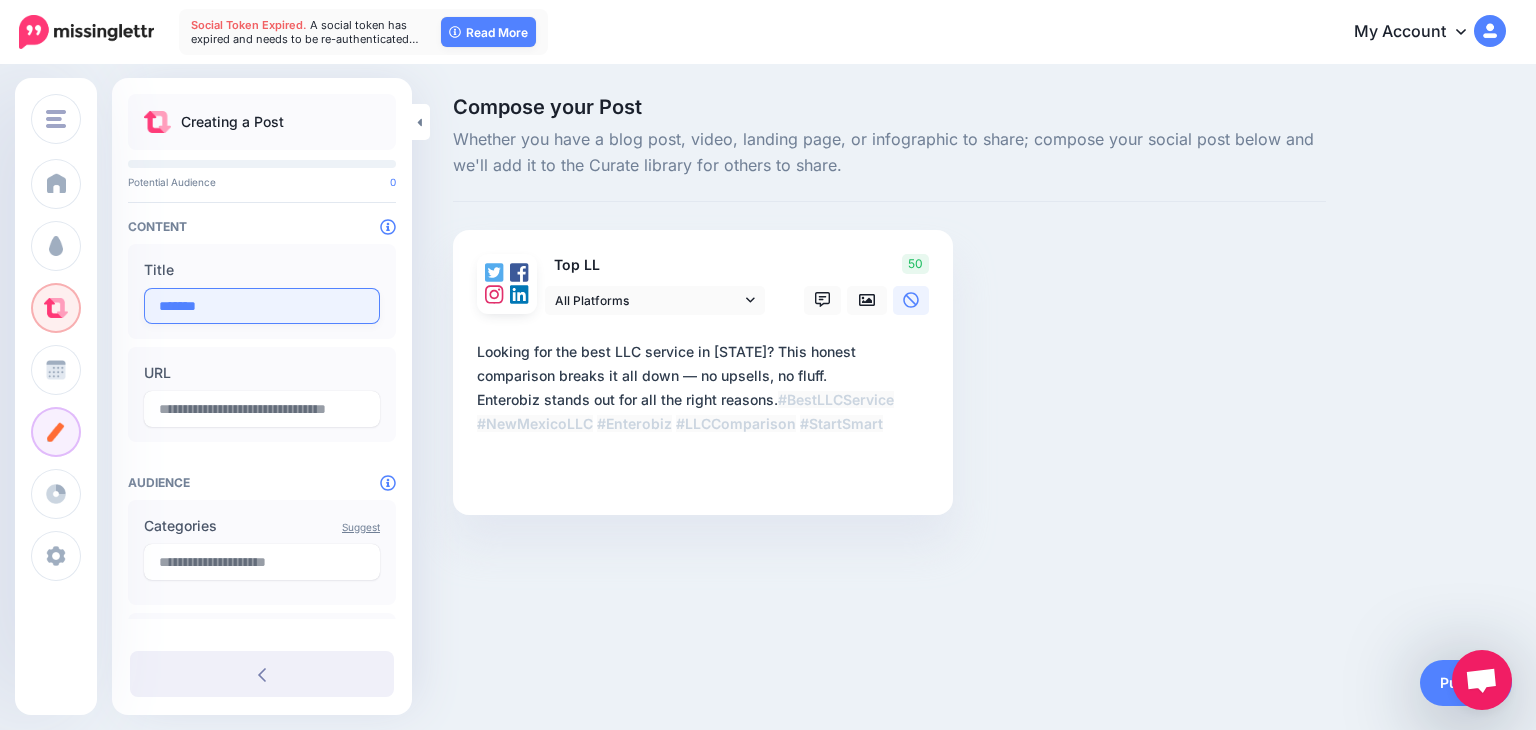 type on "*******" 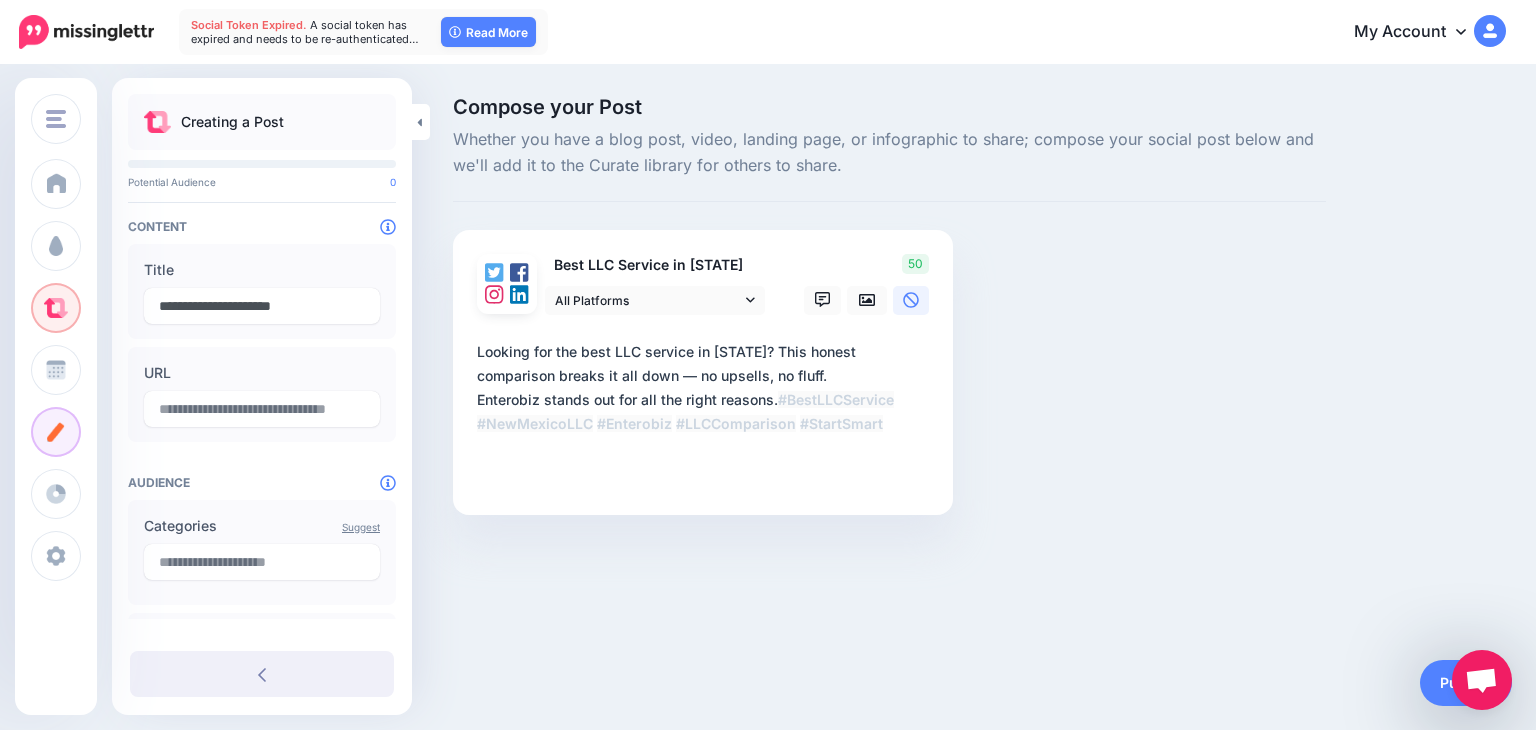 type on "**********" 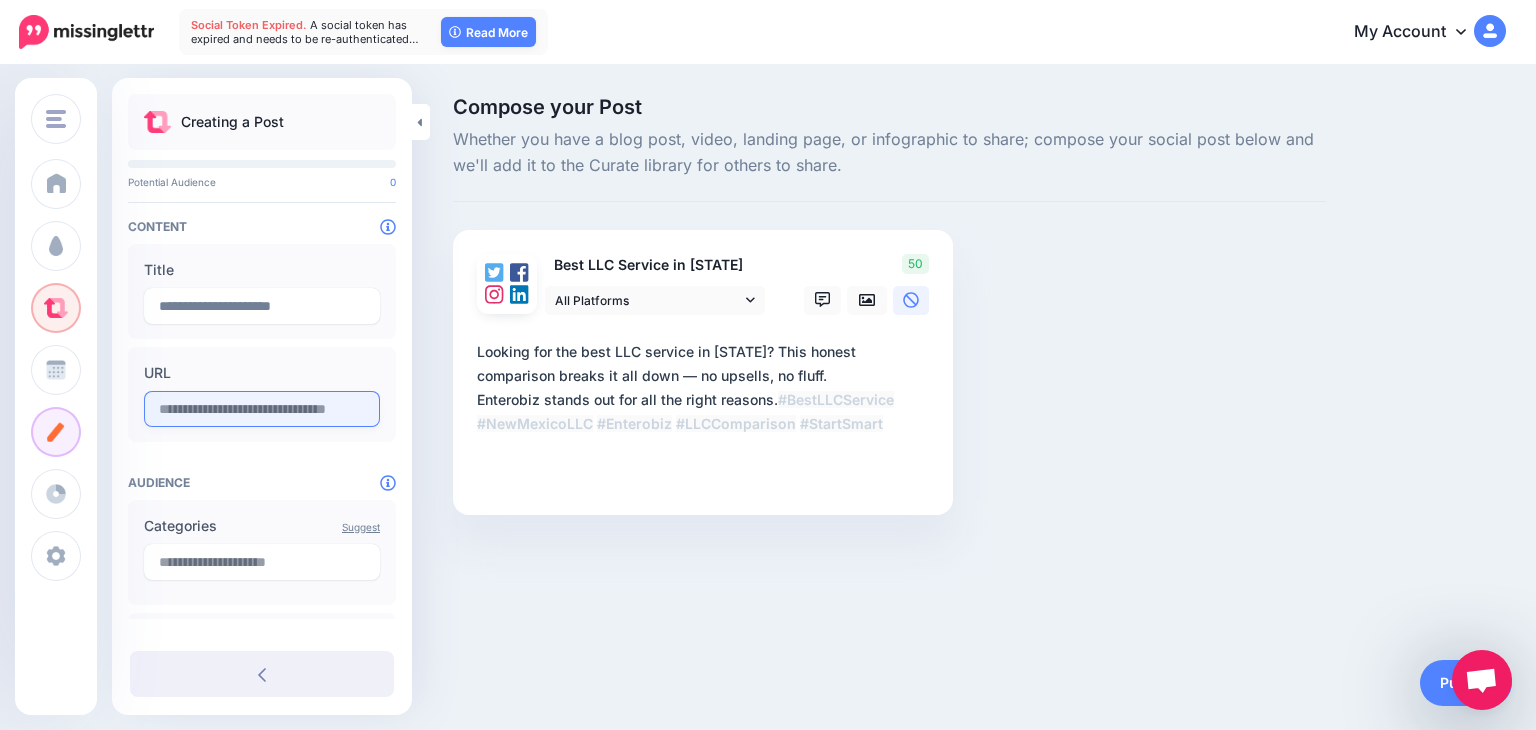 click at bounding box center (262, 409) 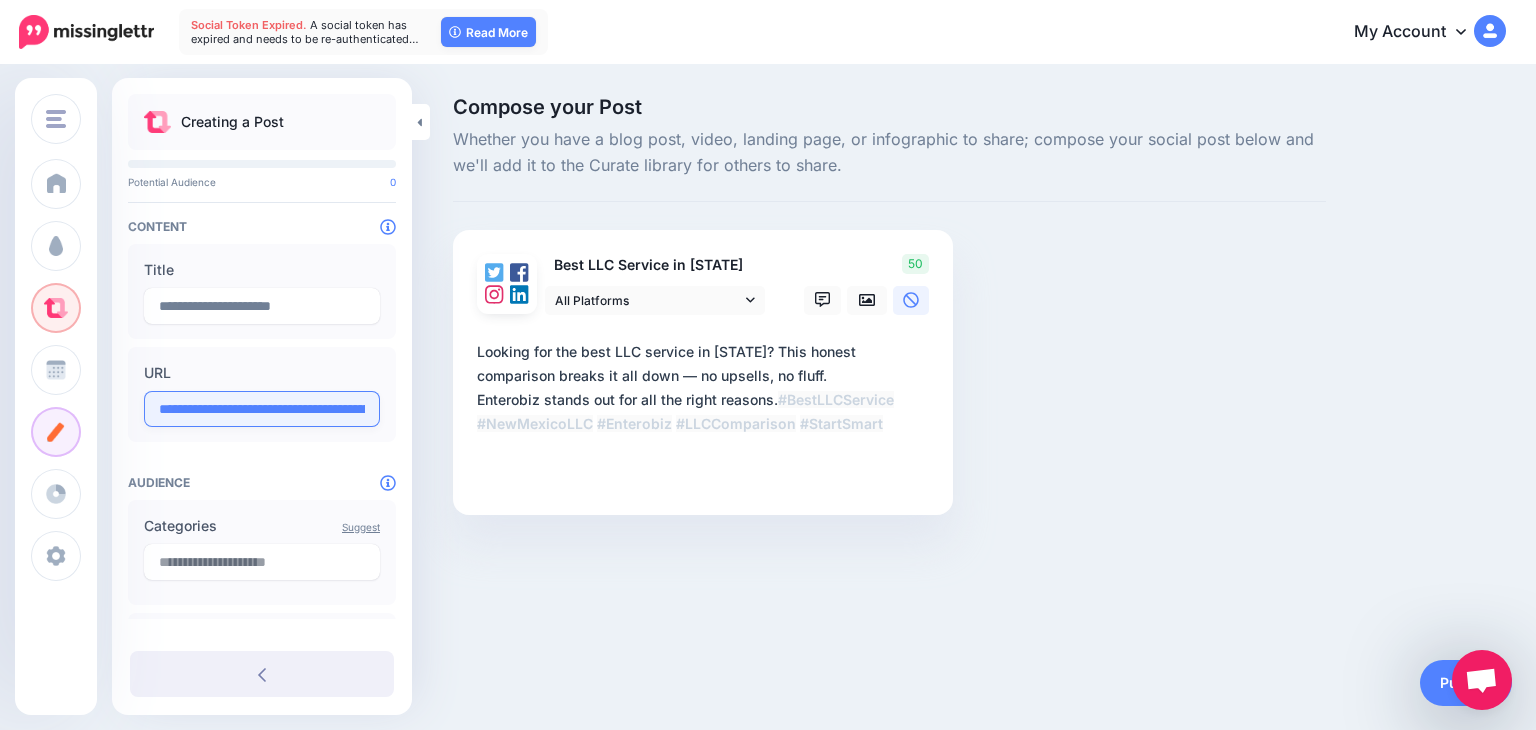 scroll, scrollTop: 0, scrollLeft: 172, axis: horizontal 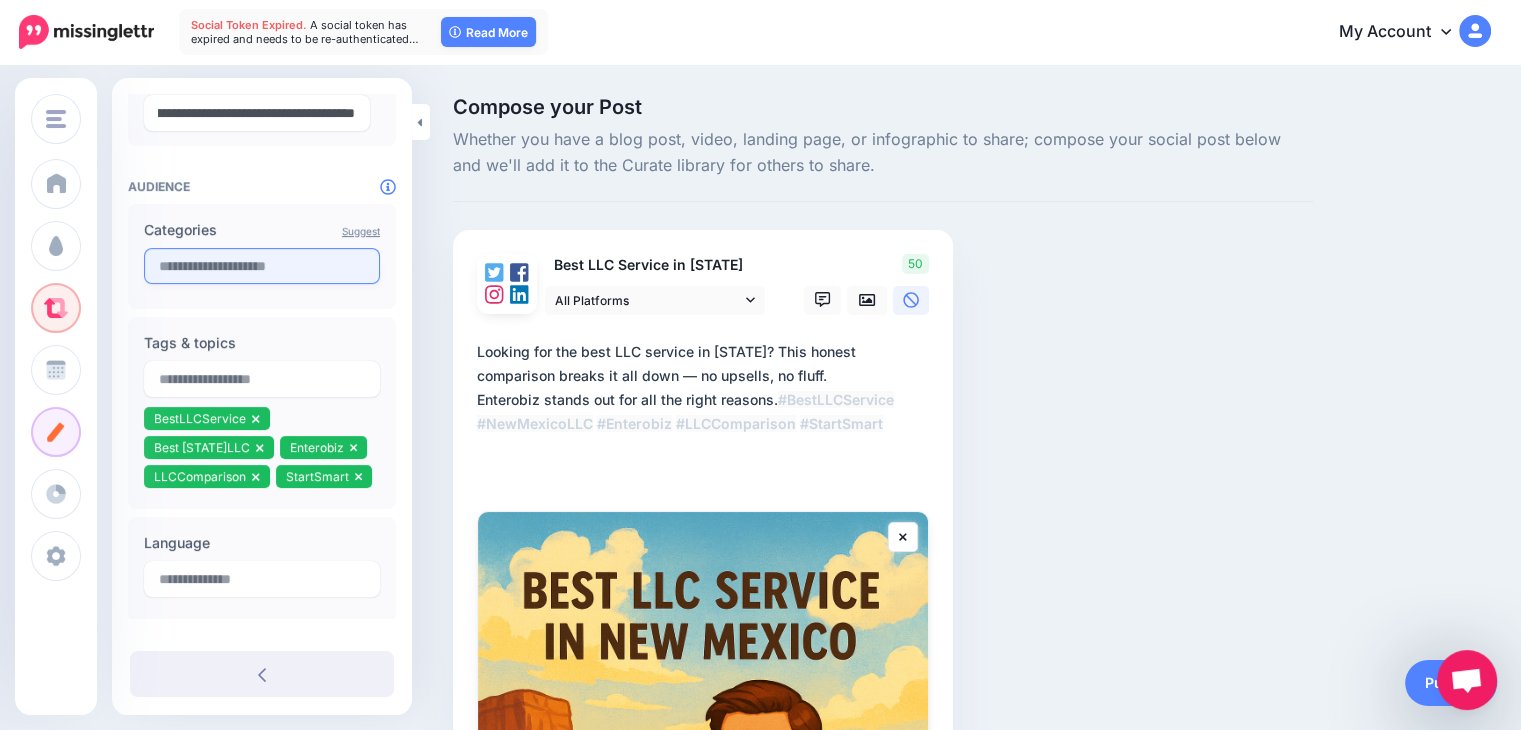 type on "**********" 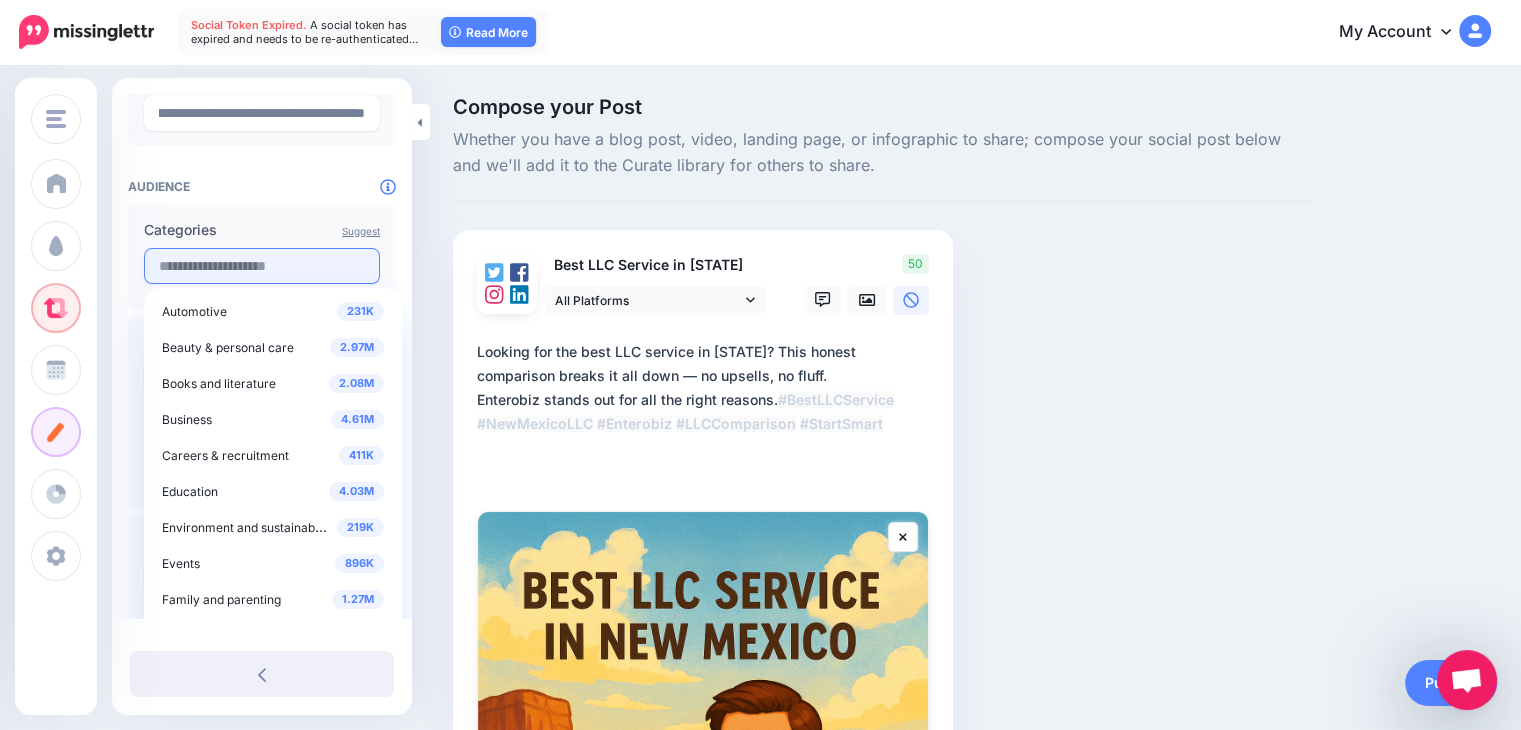scroll, scrollTop: 0, scrollLeft: 0, axis: both 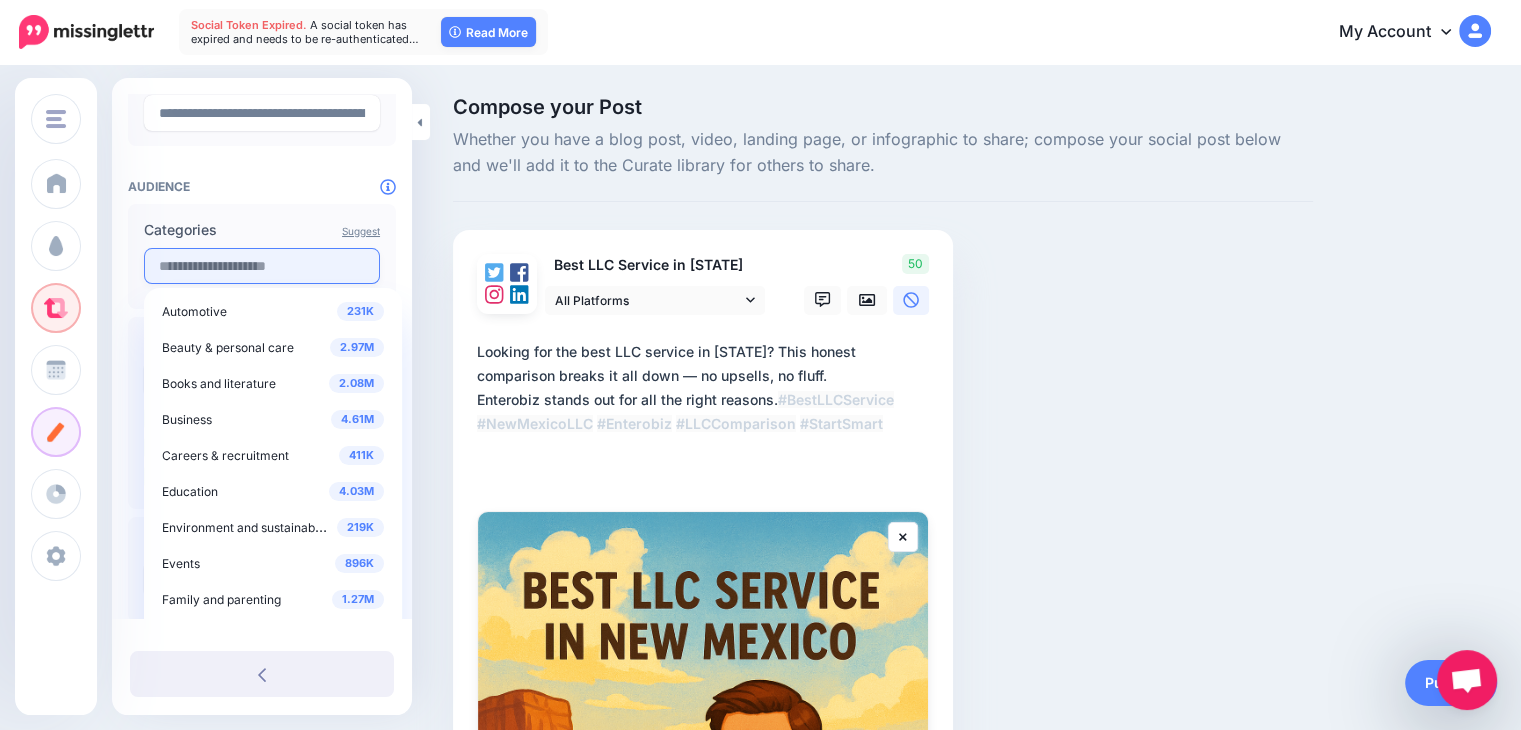 click at bounding box center [262, 266] 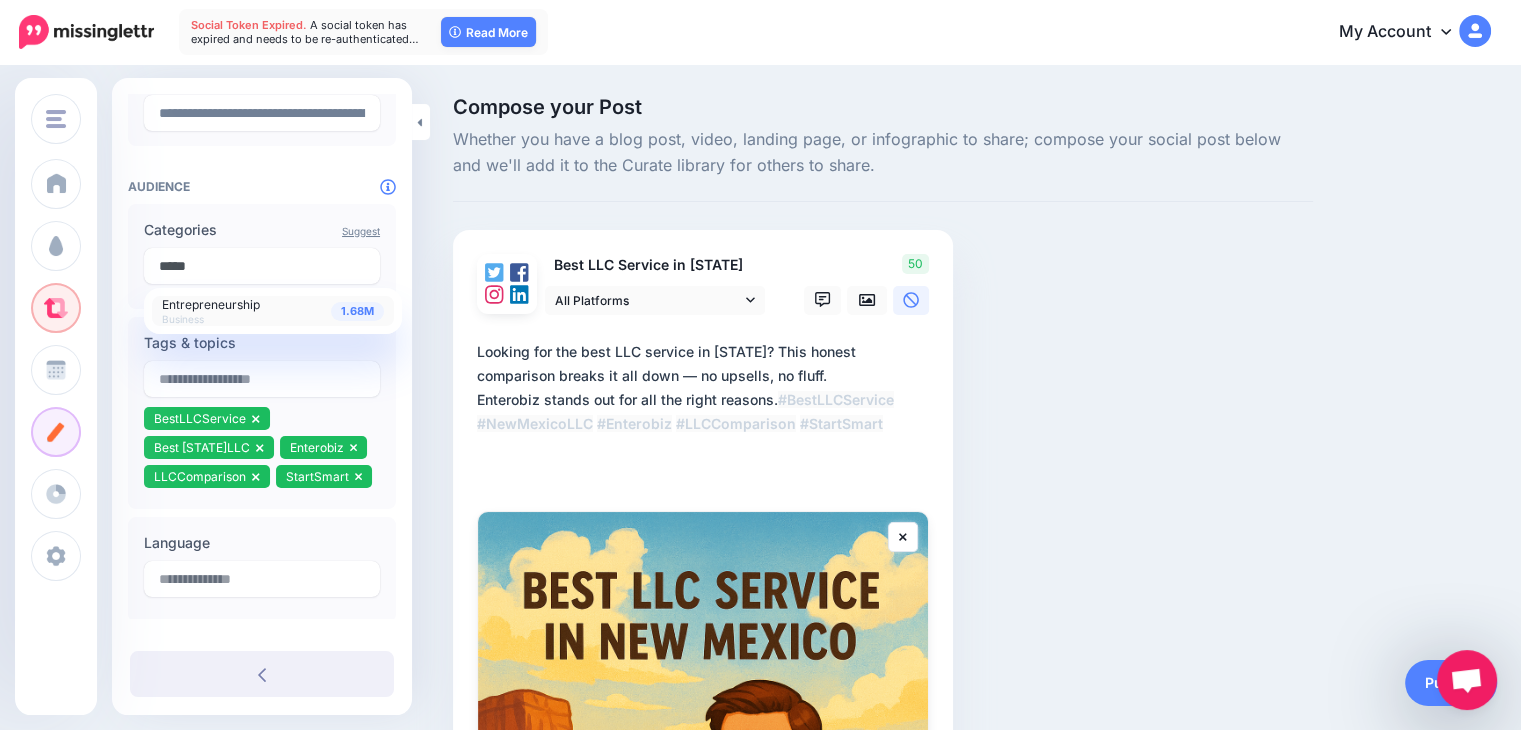 type on "*****" 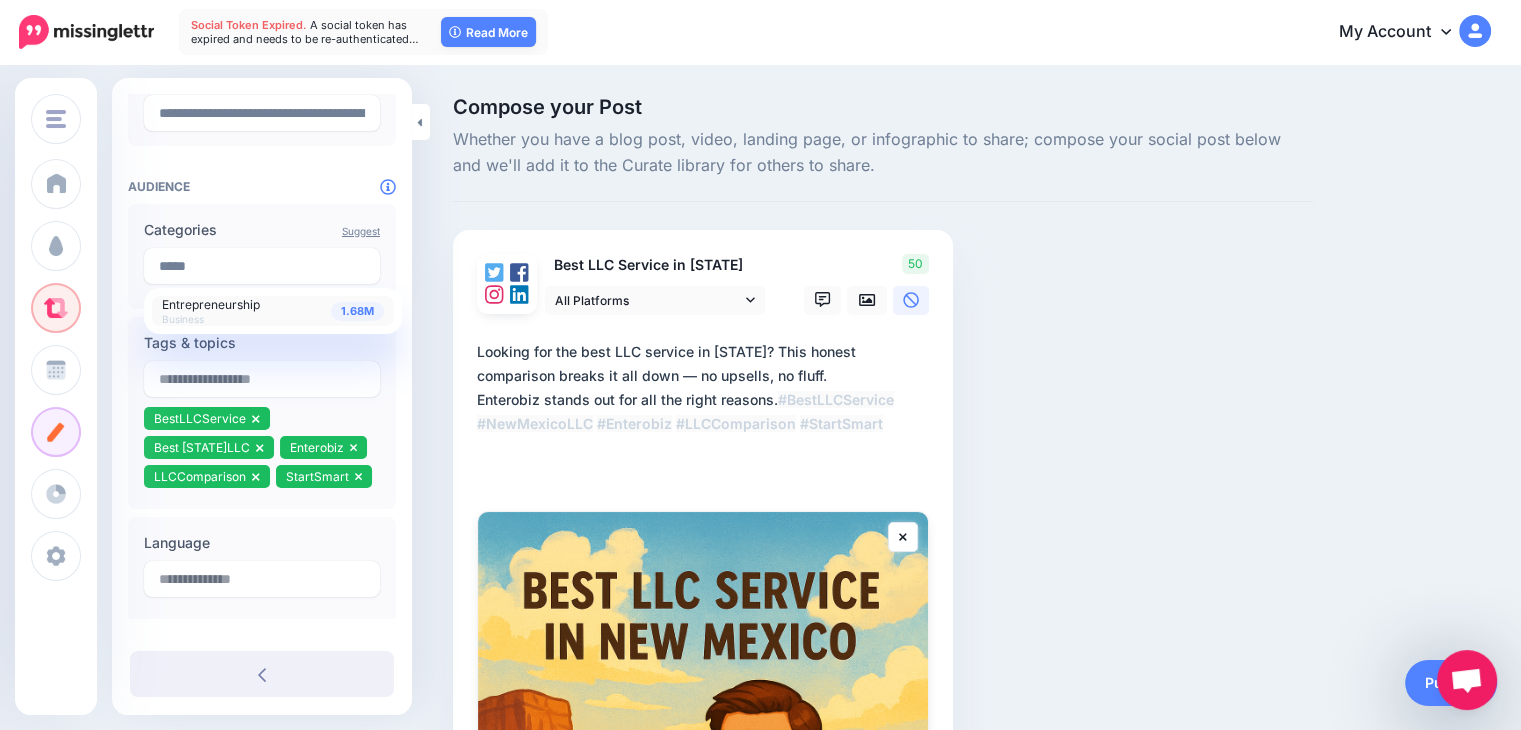 click on "1.68M
Entrepreneurship
Business" at bounding box center [273, 311] 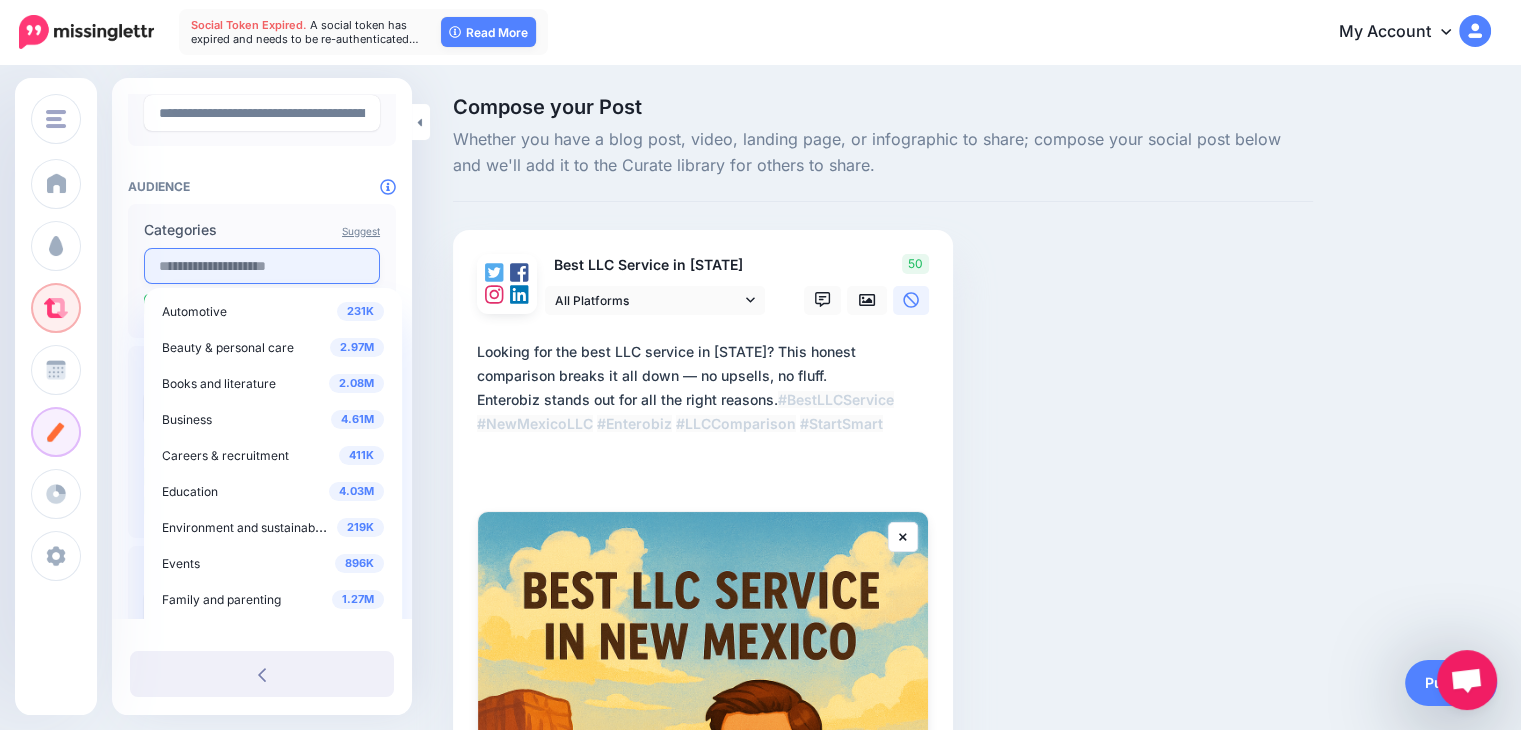 click at bounding box center (262, 266) 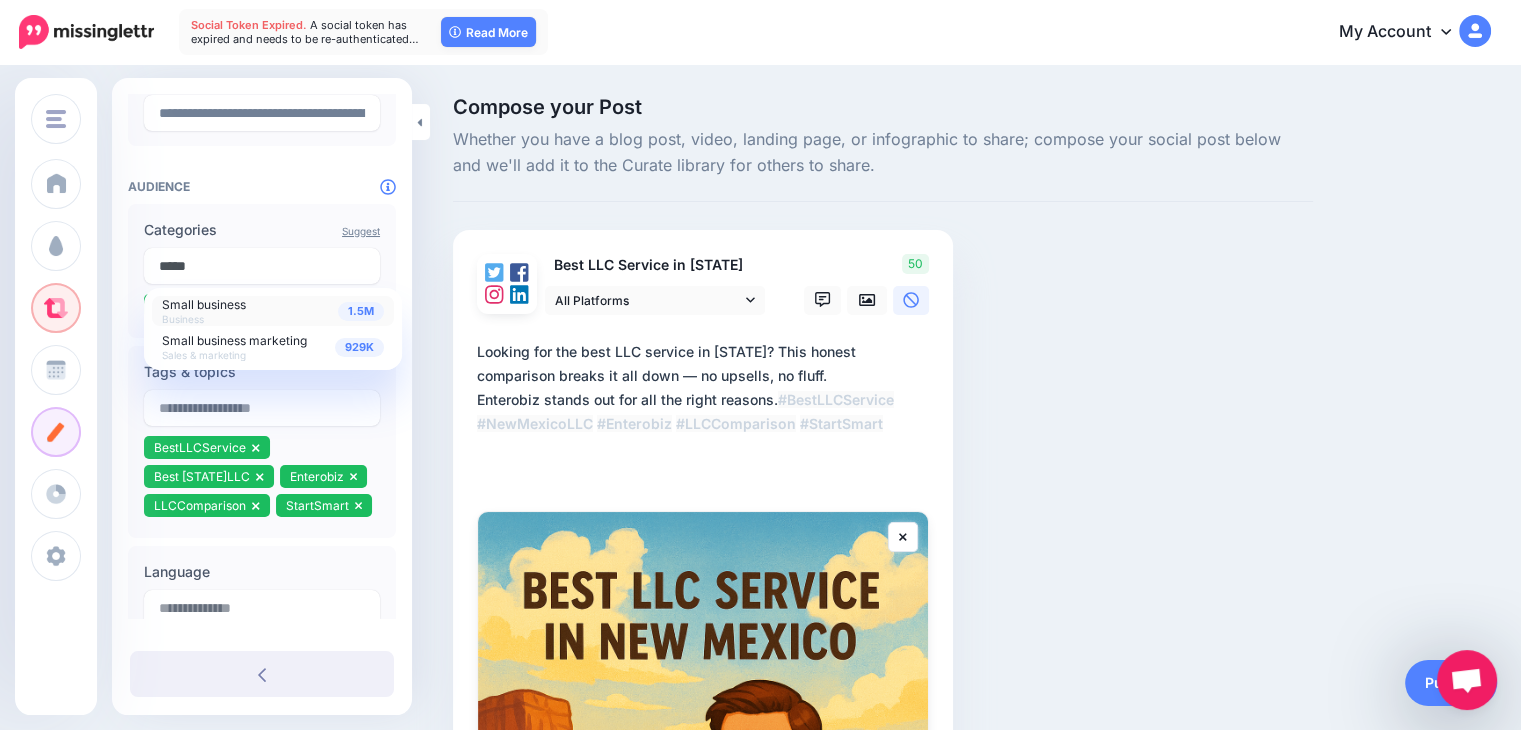 type on "*****" 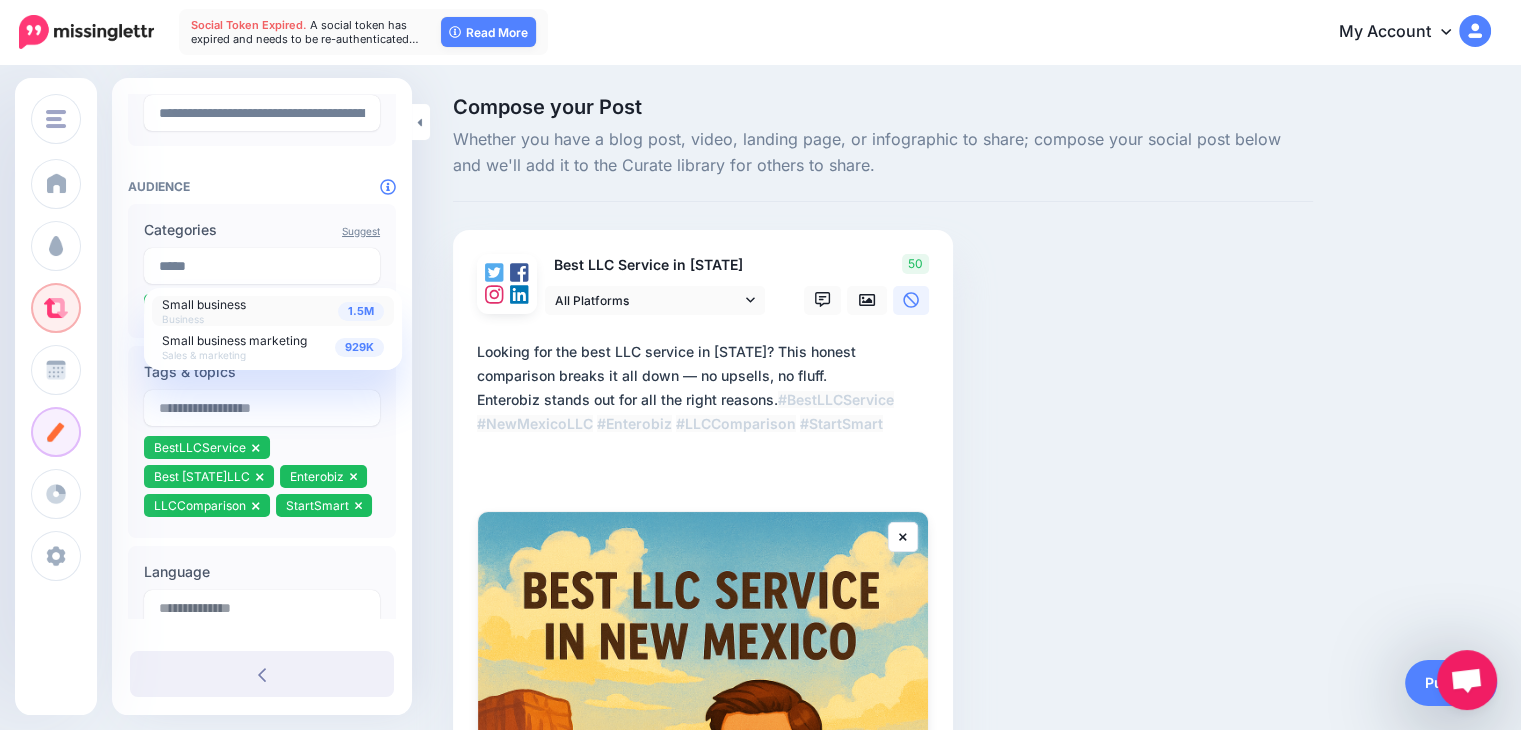 click on "1.5M
Small business
Business" at bounding box center (273, 311) 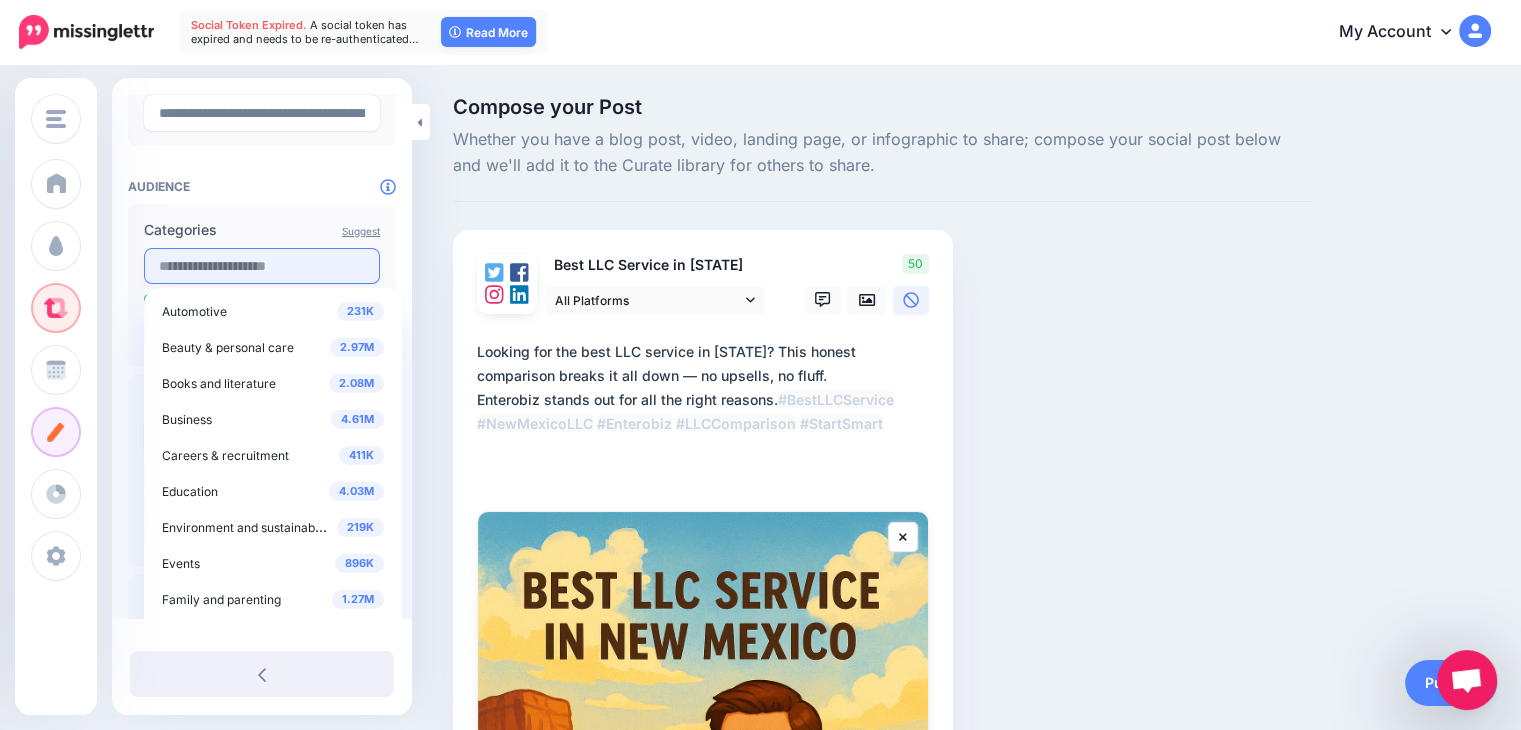 click at bounding box center [262, 266] 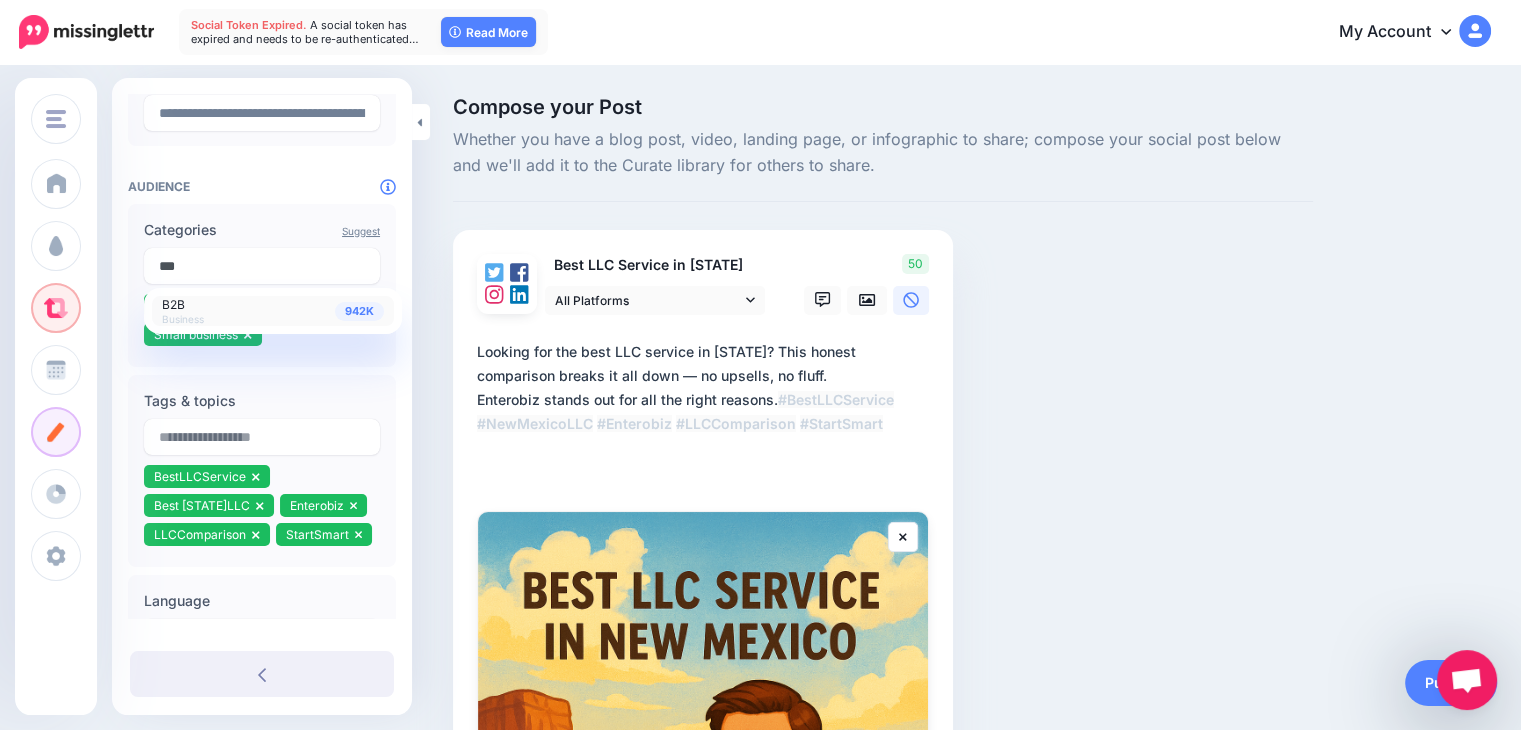 type on "***" 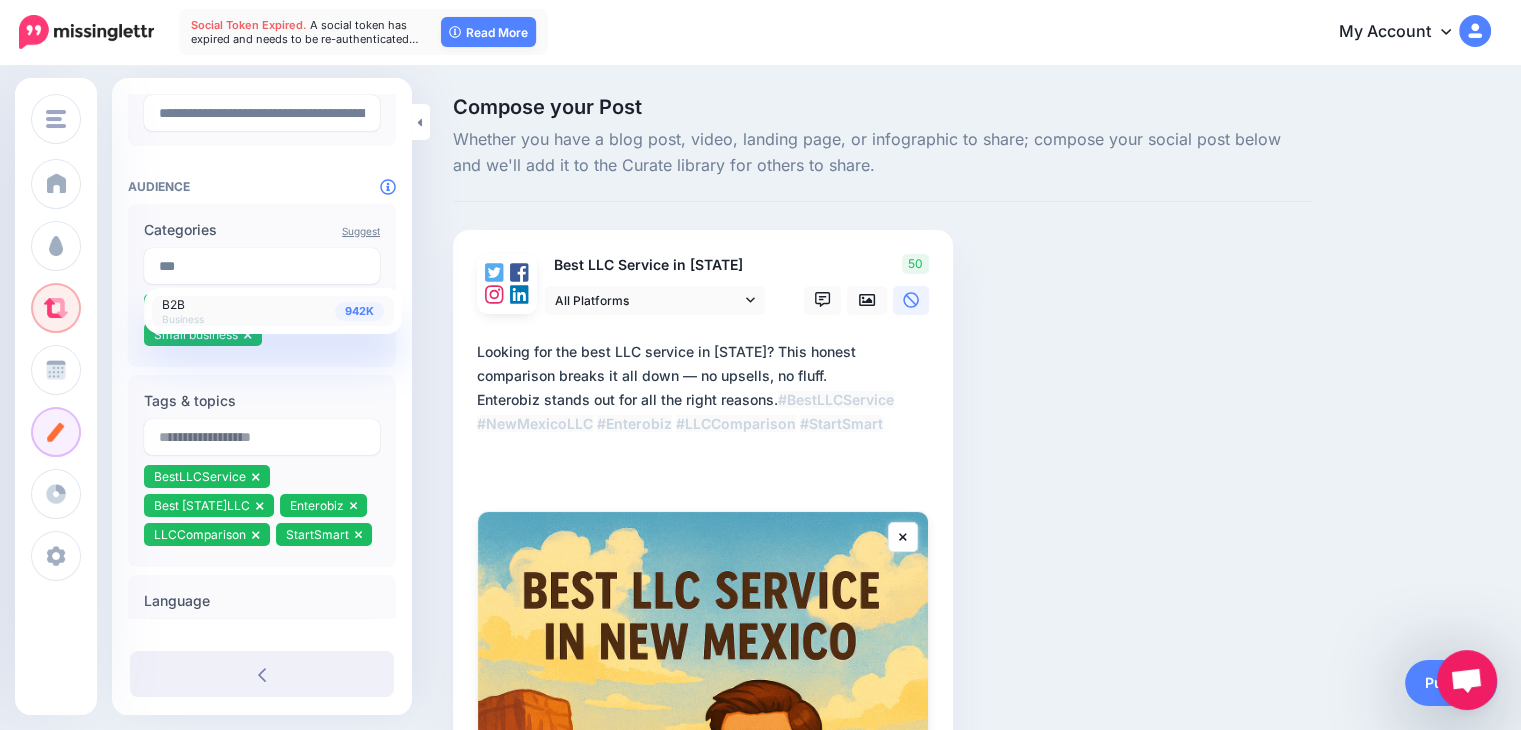 click on "942K
B2B
Business" at bounding box center (273, 311) 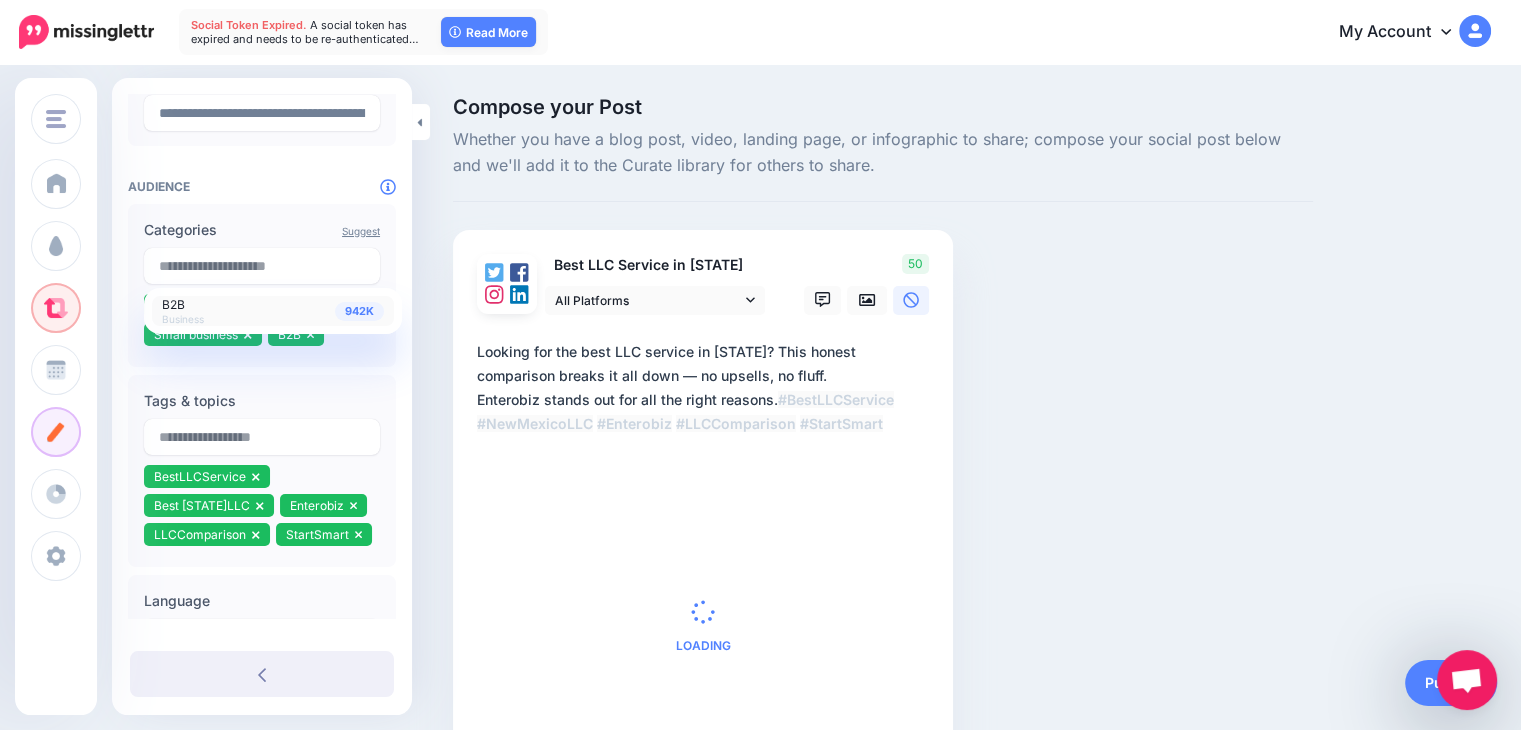 click on "**********" at bounding box center [262, 307] 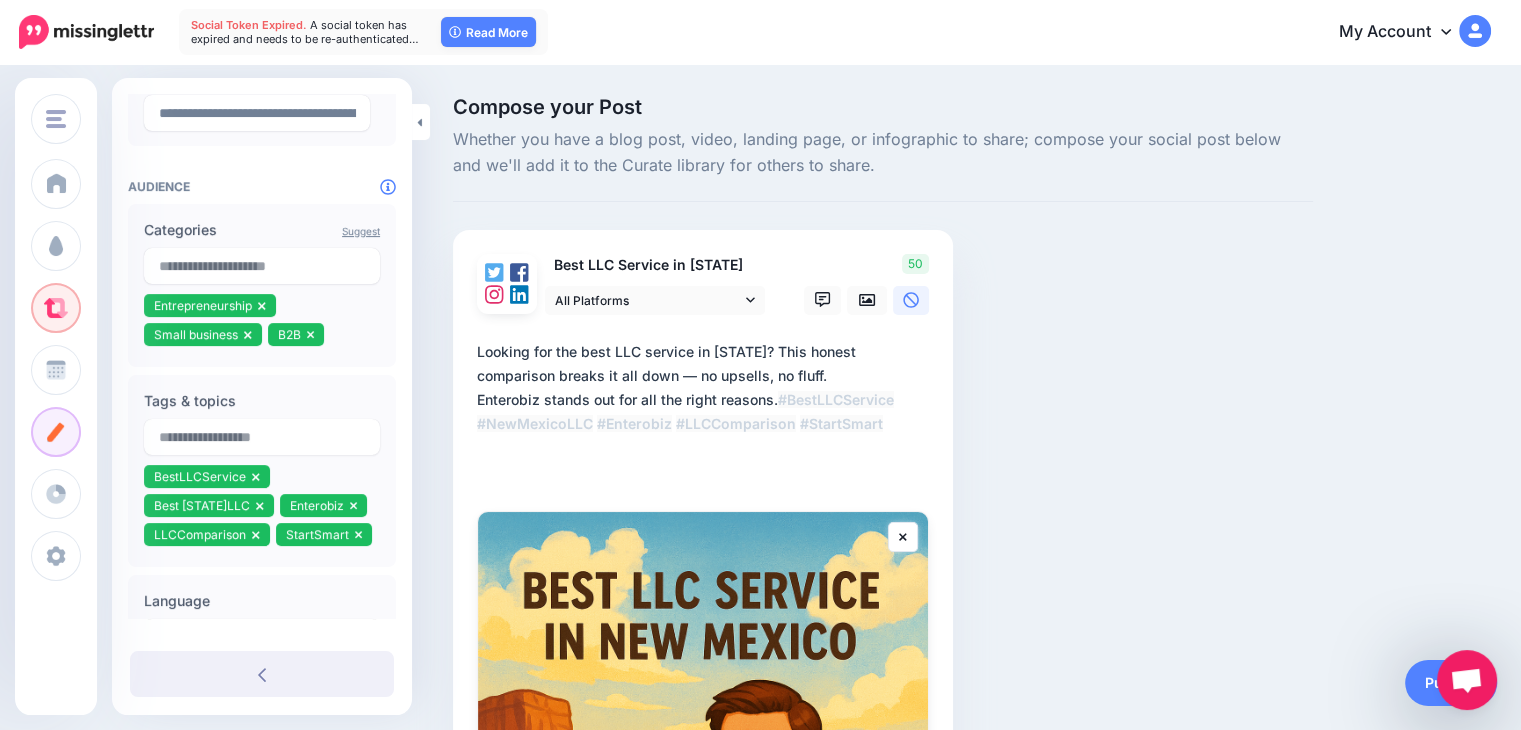 scroll, scrollTop: 523, scrollLeft: 0, axis: vertical 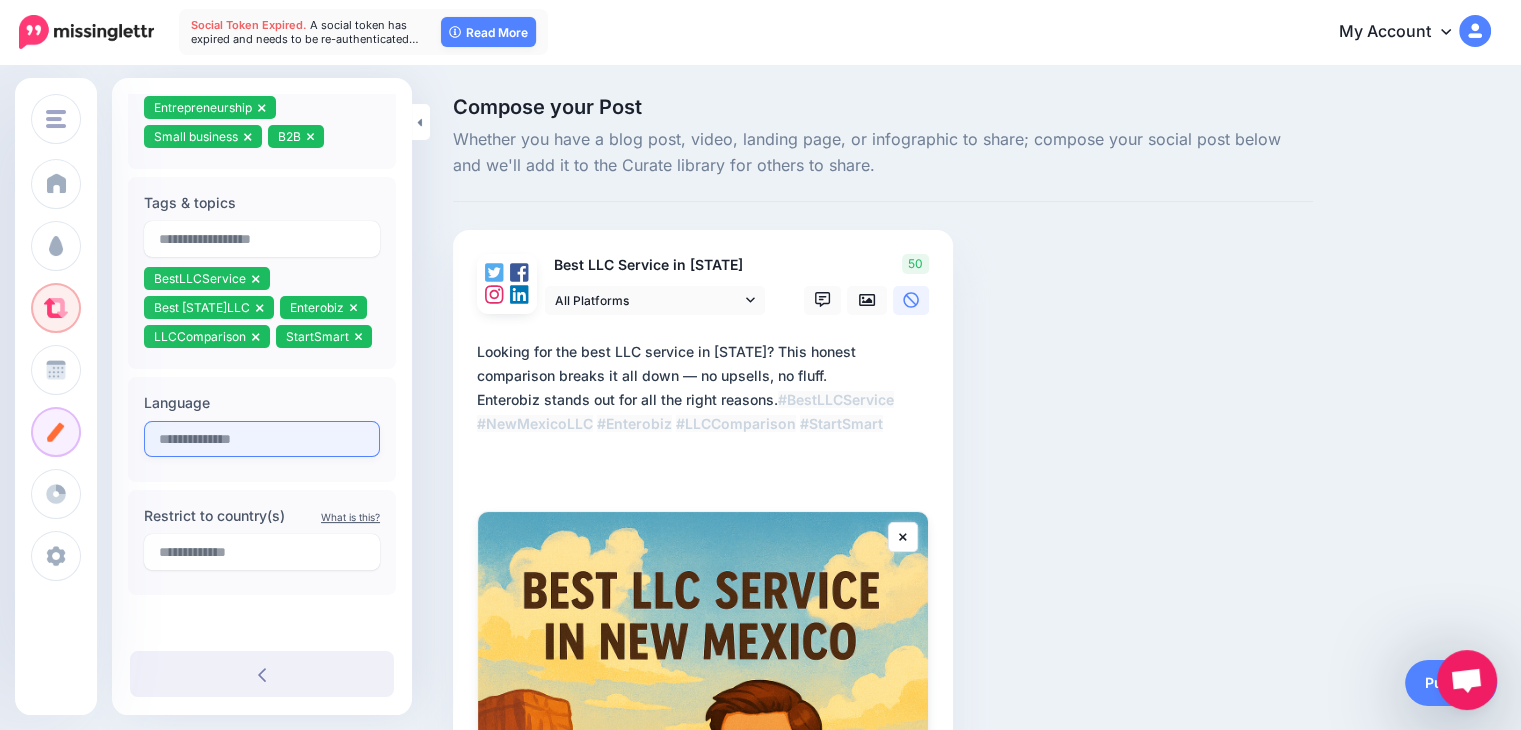 click on "Language" at bounding box center (262, 429) 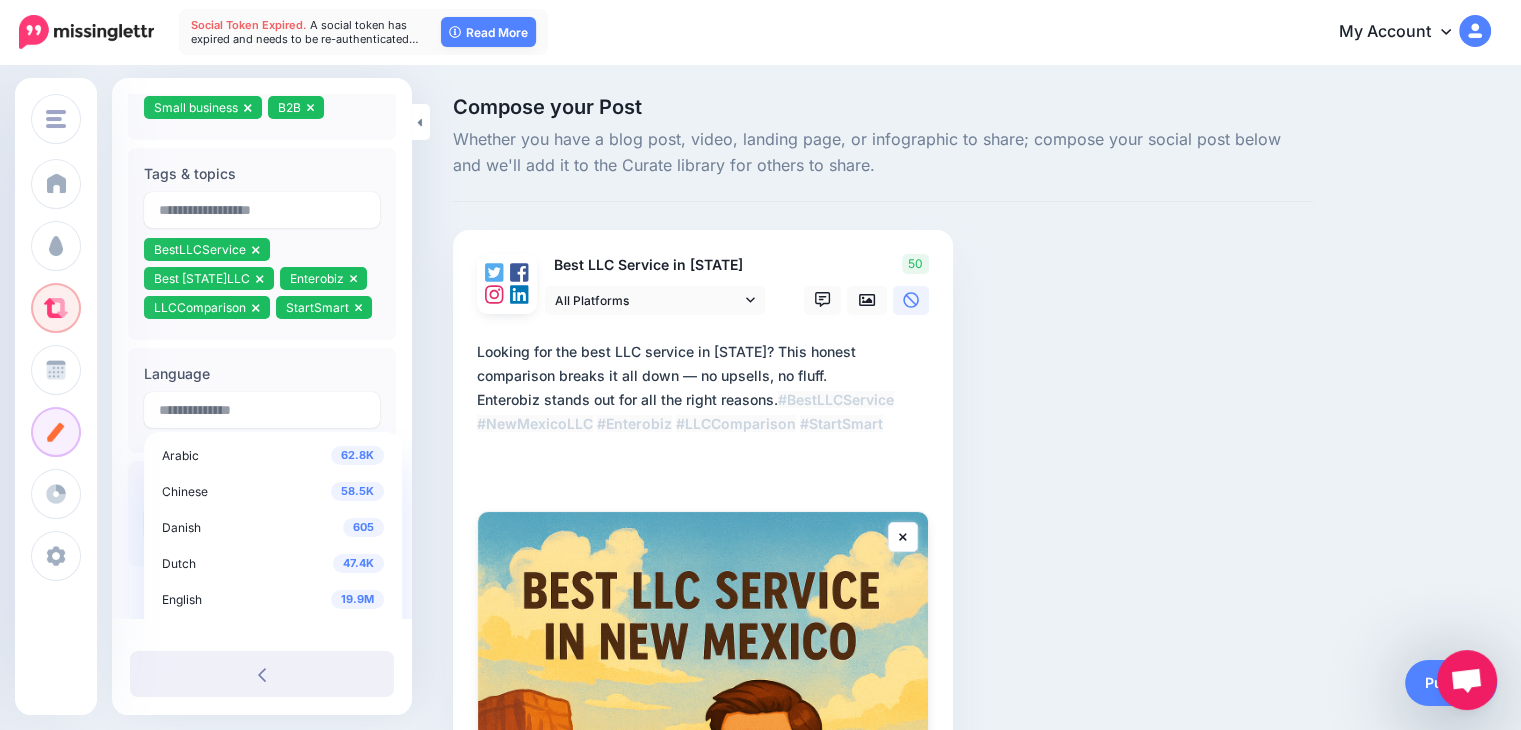 scroll, scrollTop: 48, scrollLeft: 0, axis: vertical 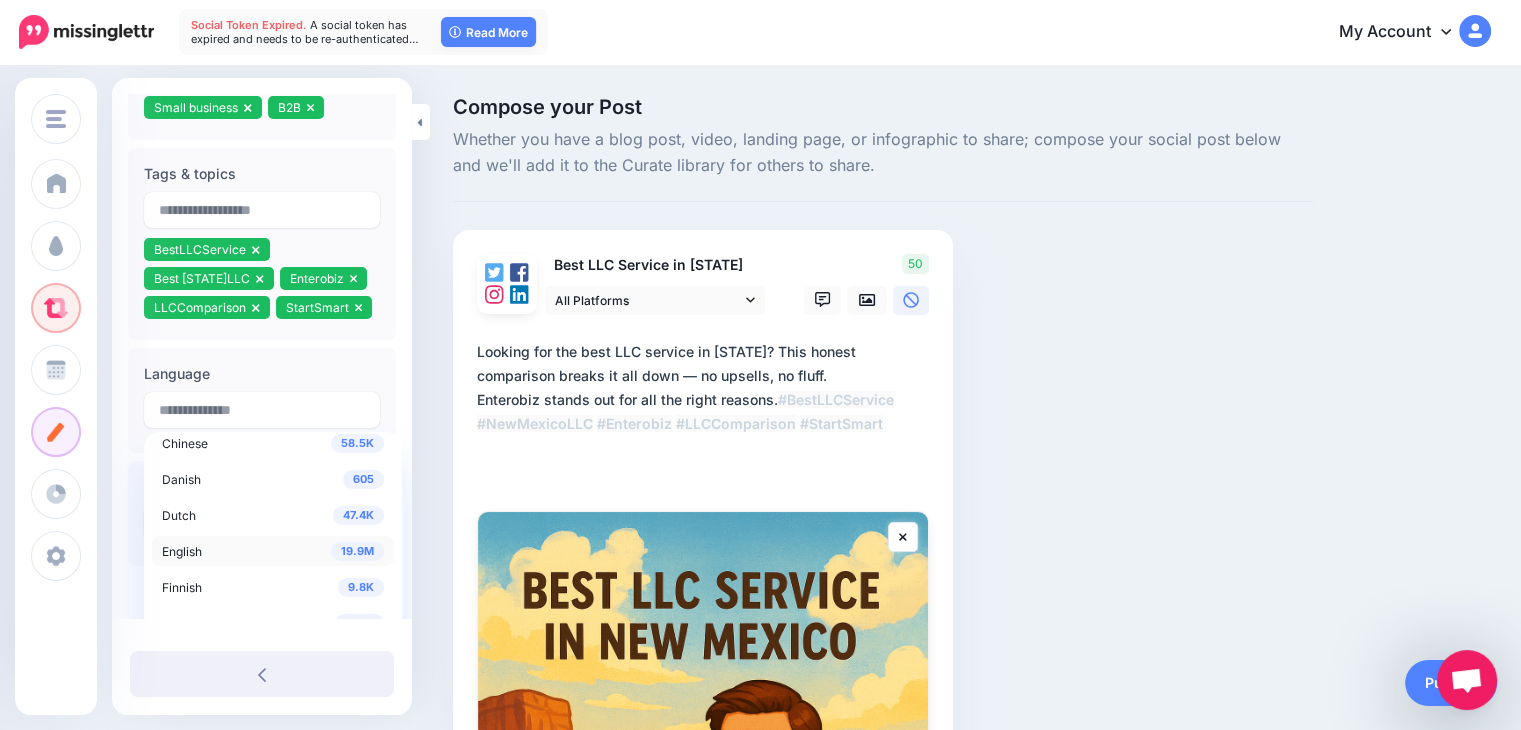 click on "19.9M
English" at bounding box center [273, 551] 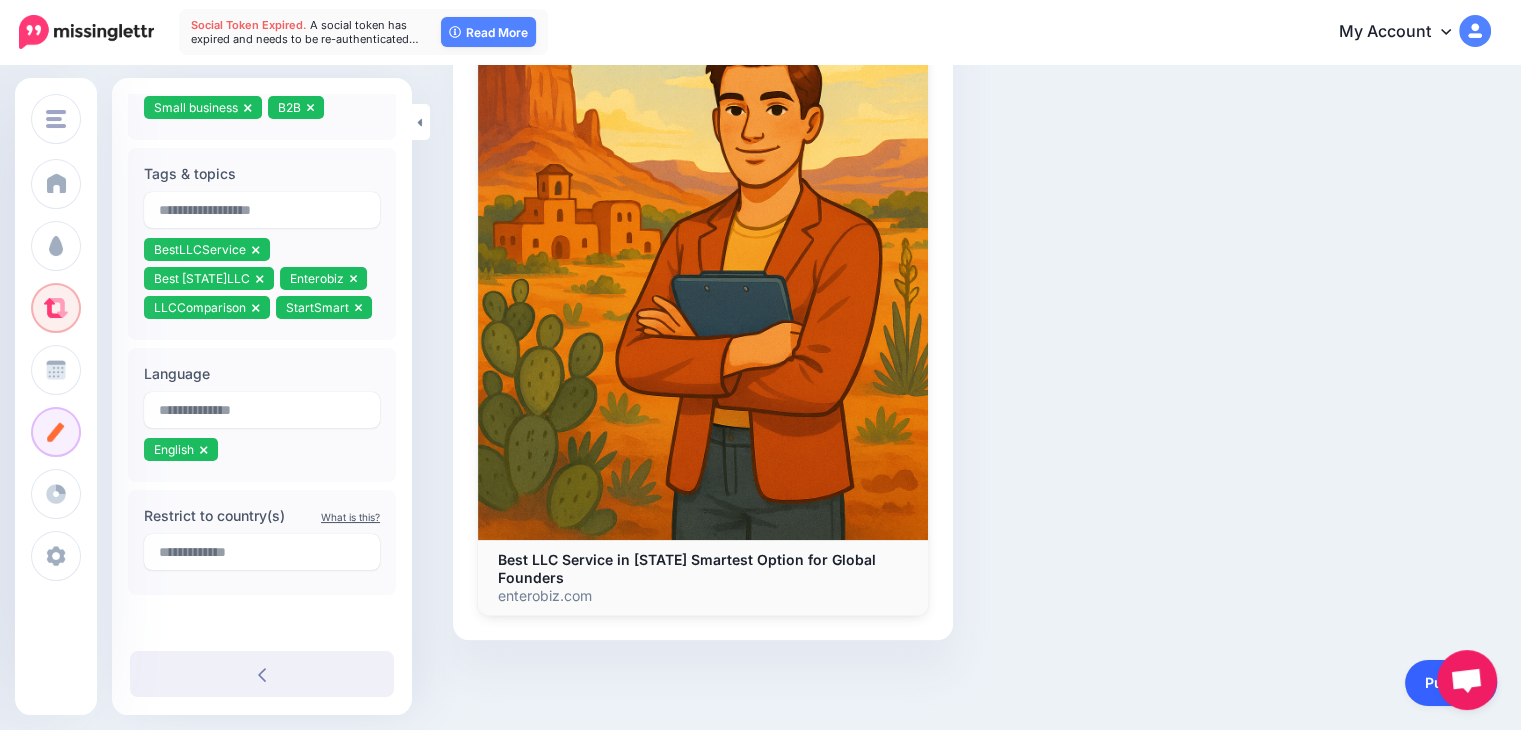 scroll, scrollTop: 124, scrollLeft: 0, axis: vertical 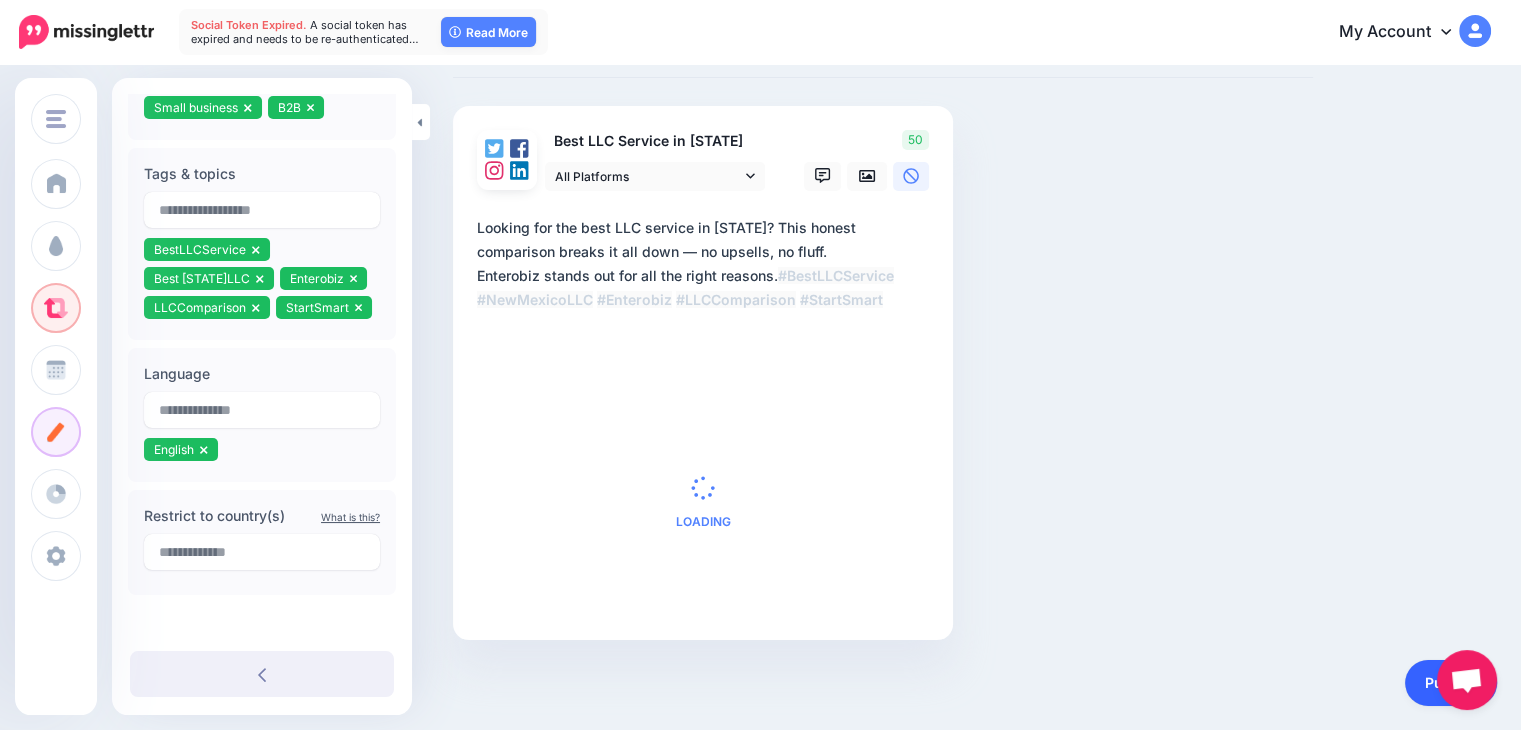 click on "Publish" at bounding box center [1451, 683] 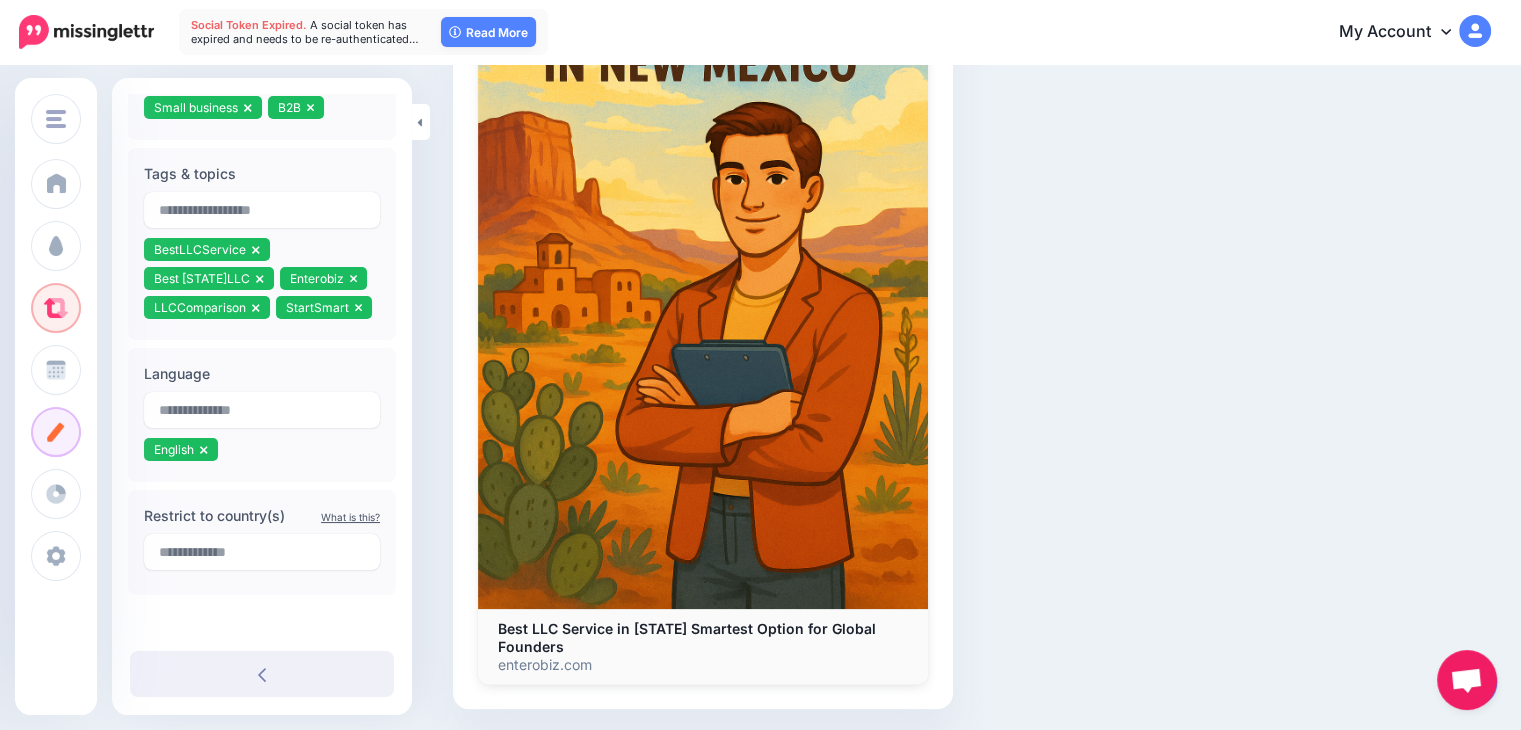 scroll, scrollTop: 647, scrollLeft: 0, axis: vertical 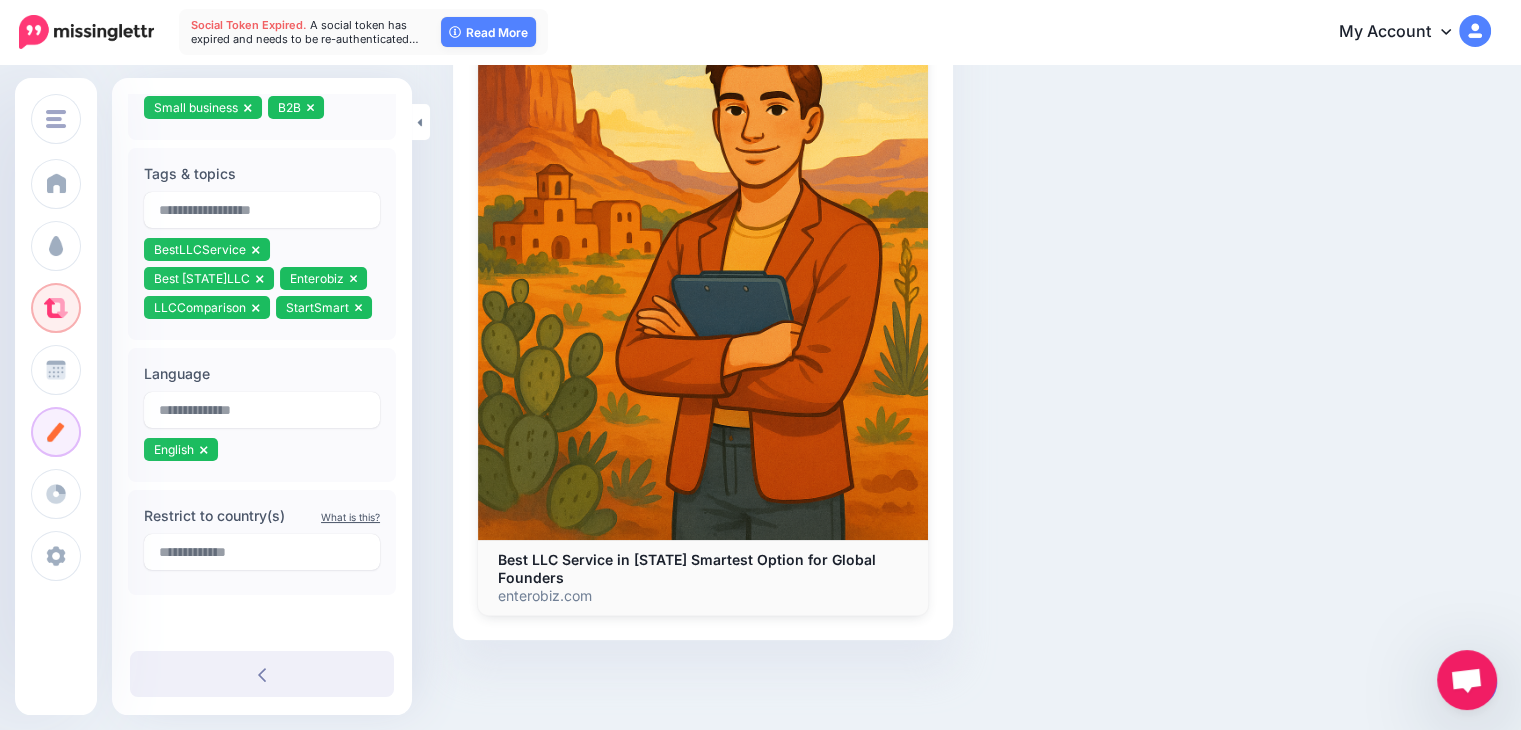 click at bounding box center (1467, 680) 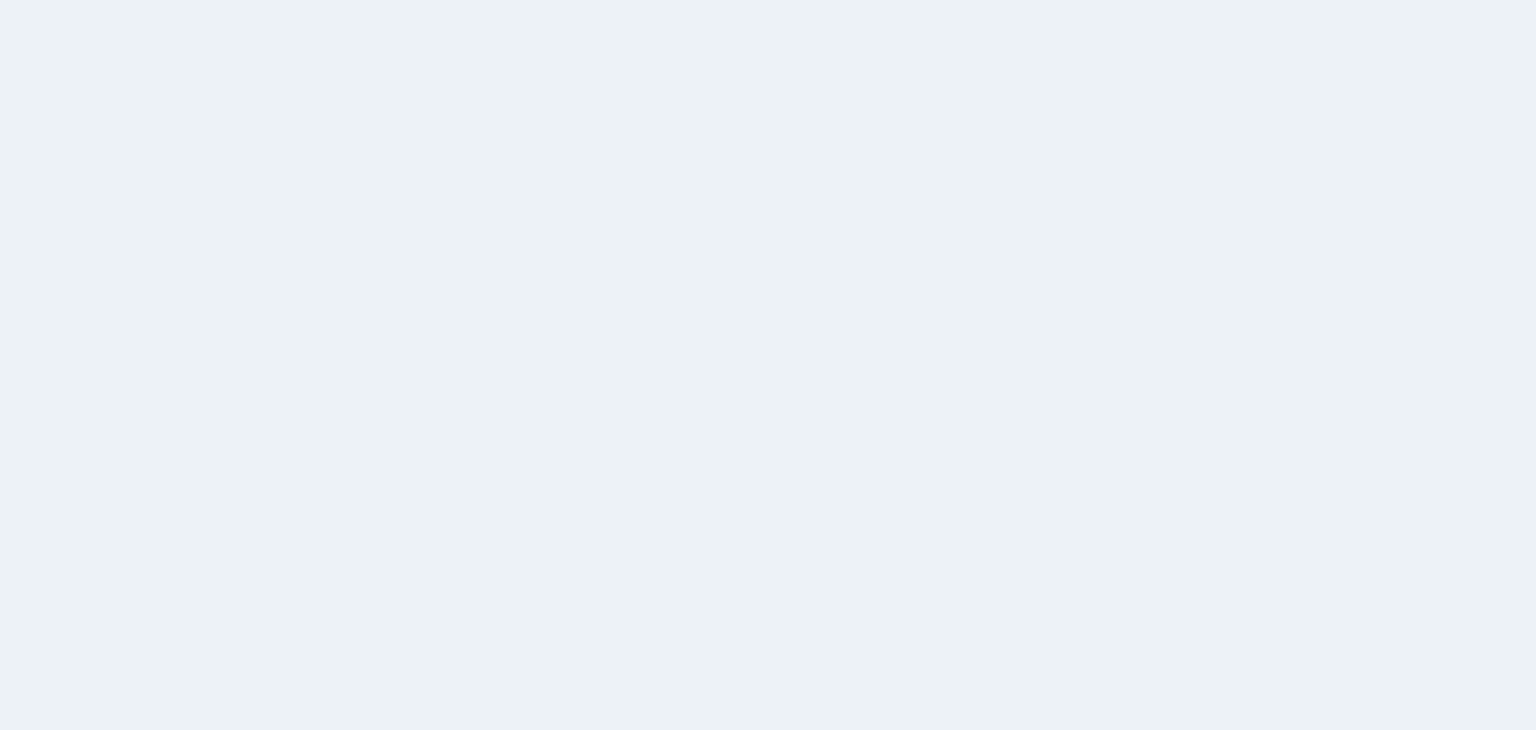 scroll, scrollTop: 0, scrollLeft: 0, axis: both 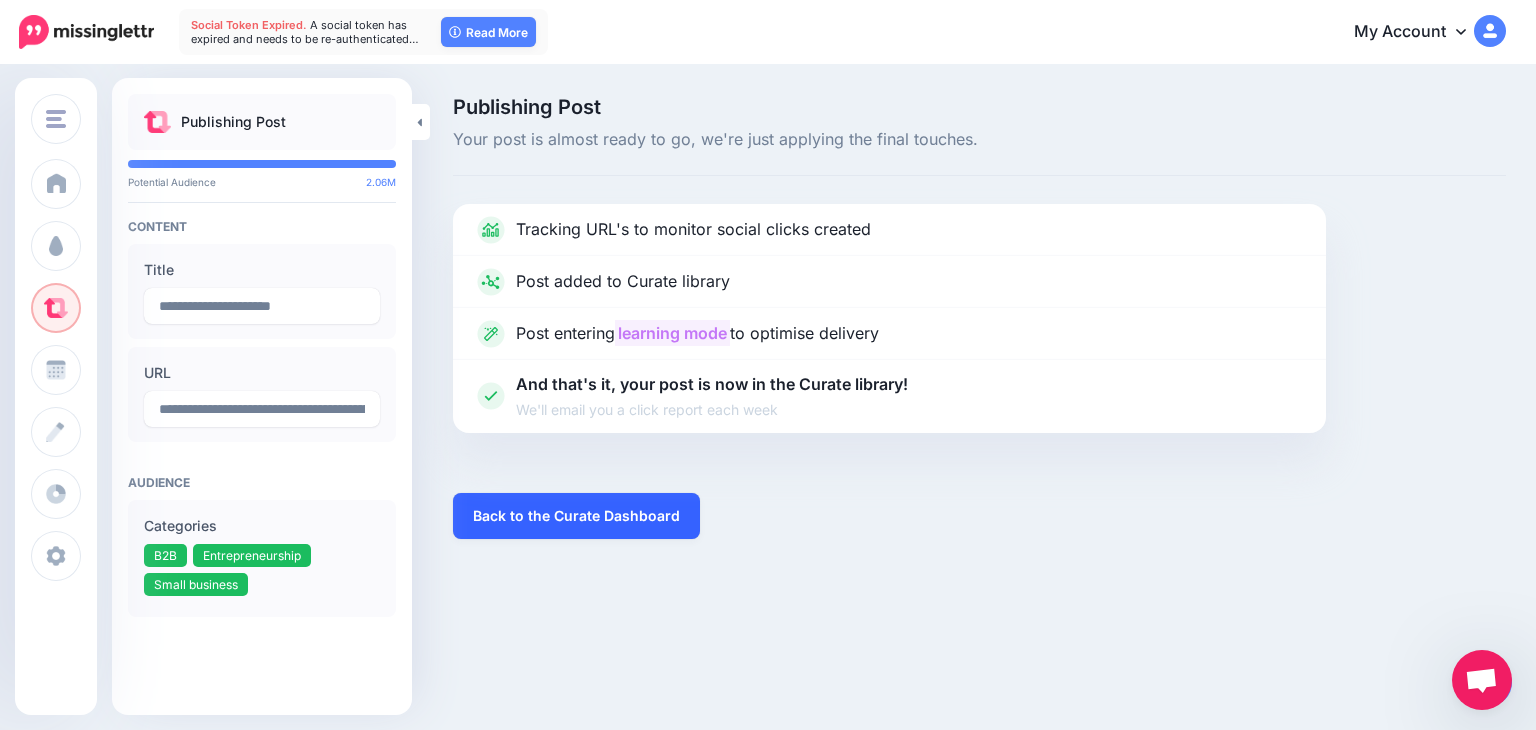 click on "Back to the Curate Dashboard" at bounding box center (576, 516) 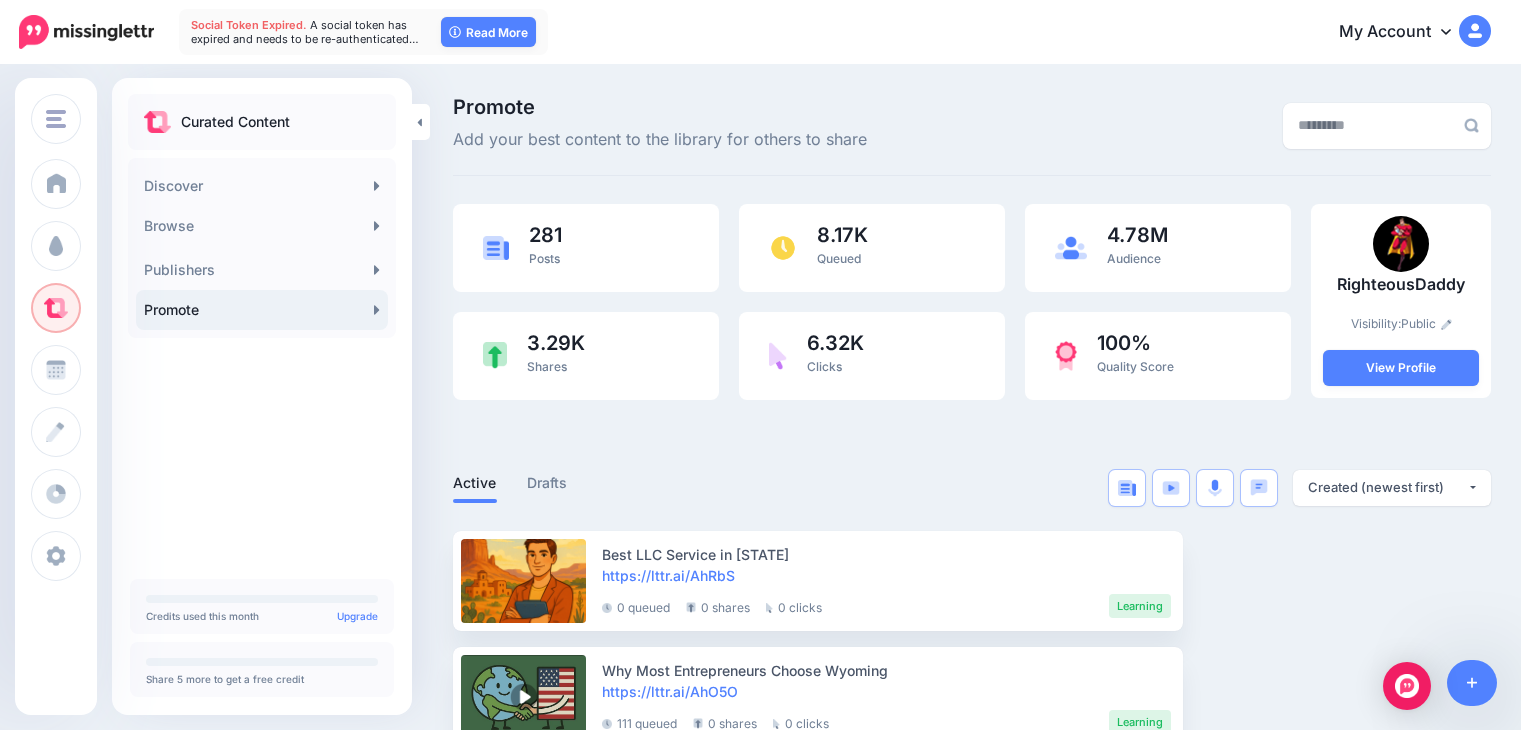 scroll, scrollTop: 0, scrollLeft: 0, axis: both 